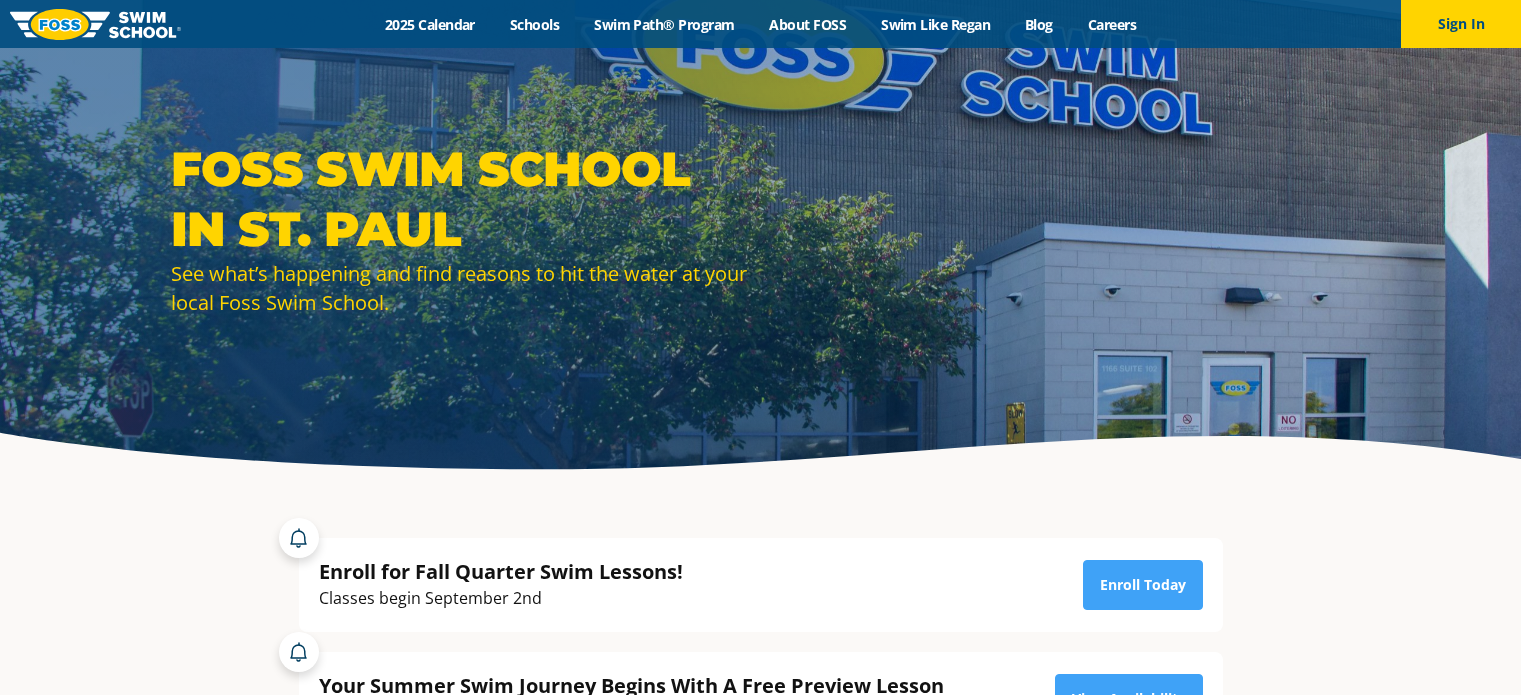 scroll, scrollTop: 0, scrollLeft: 0, axis: both 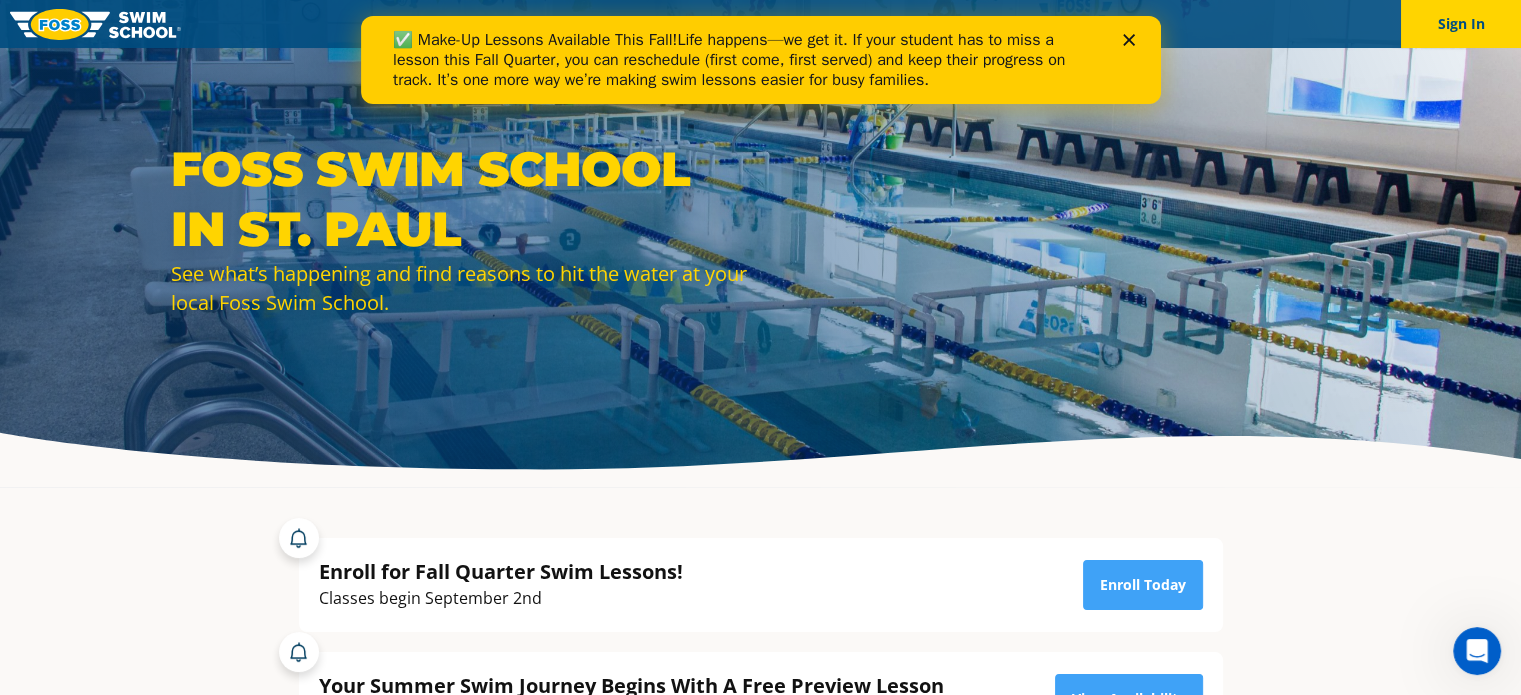 click 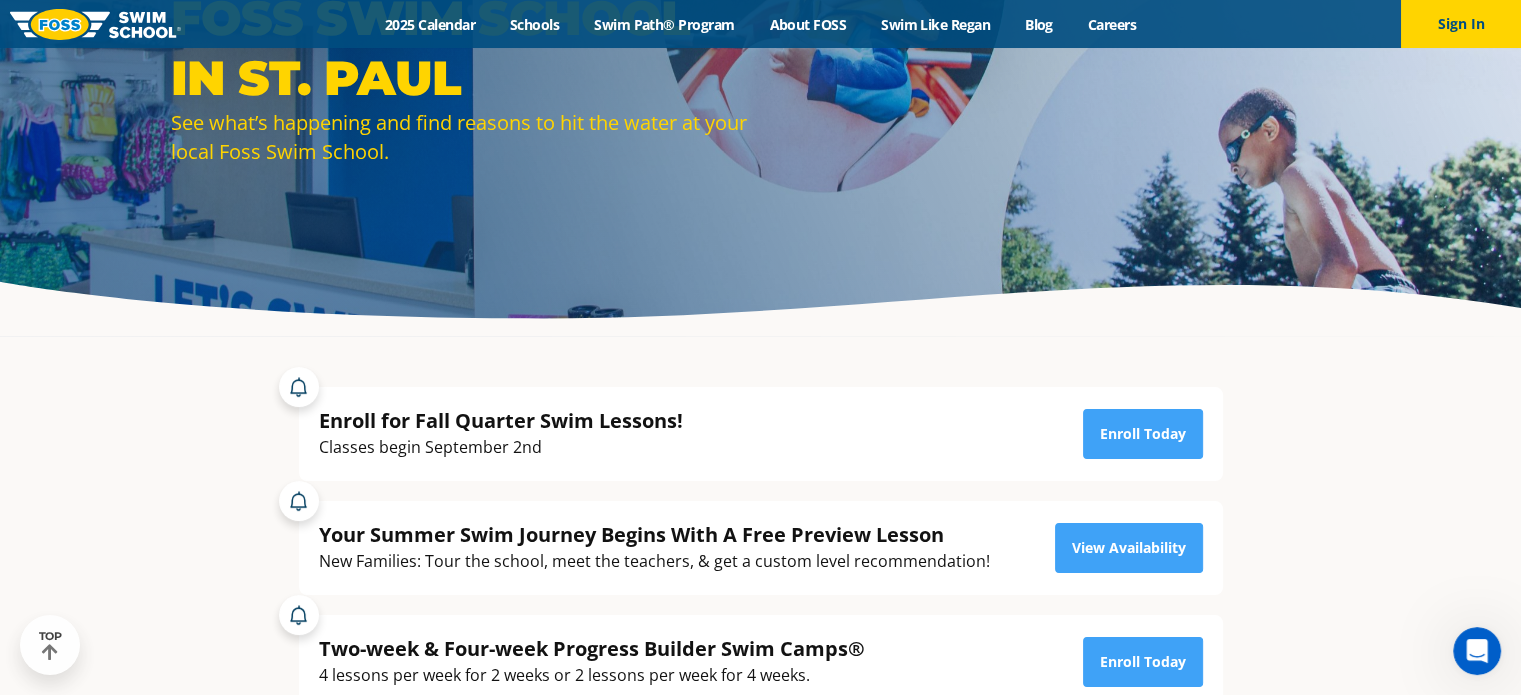 scroll, scrollTop: 0, scrollLeft: 0, axis: both 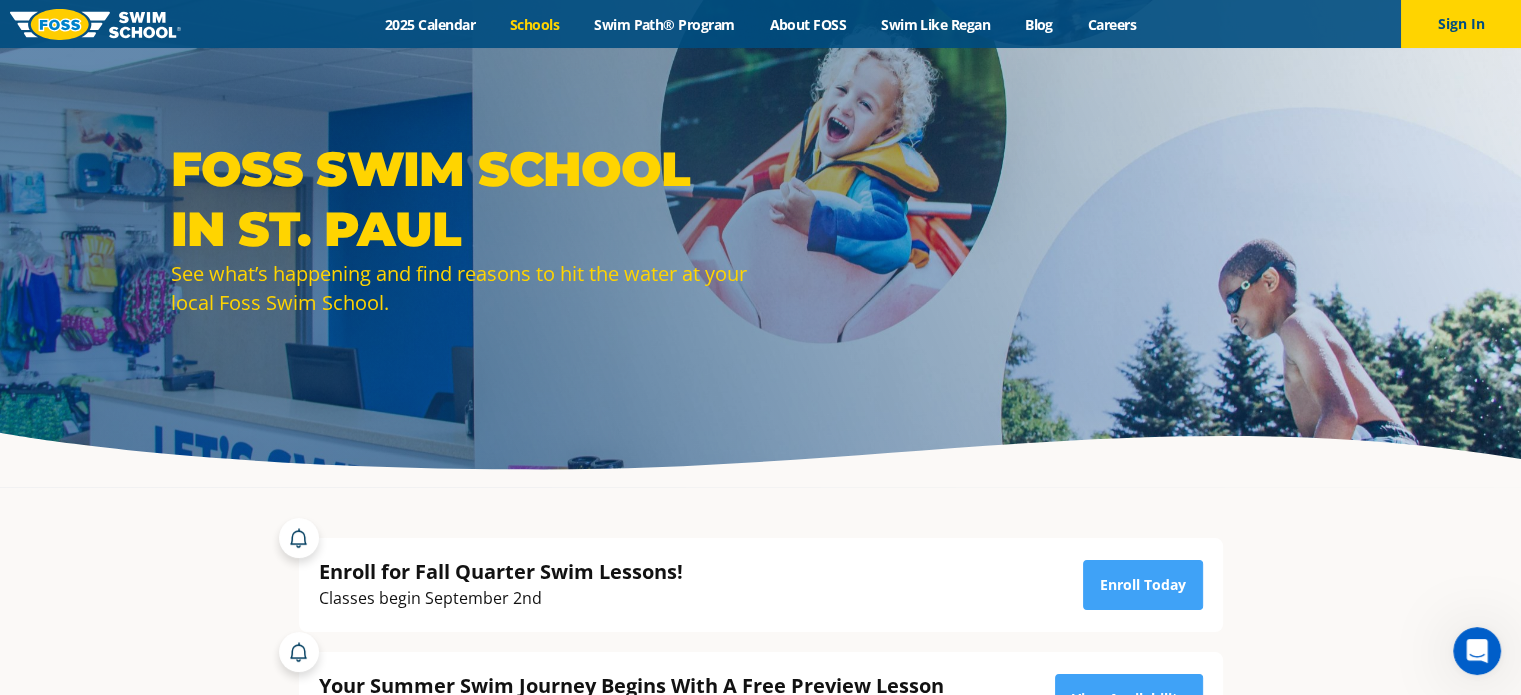 click on "Schools" at bounding box center [534, 24] 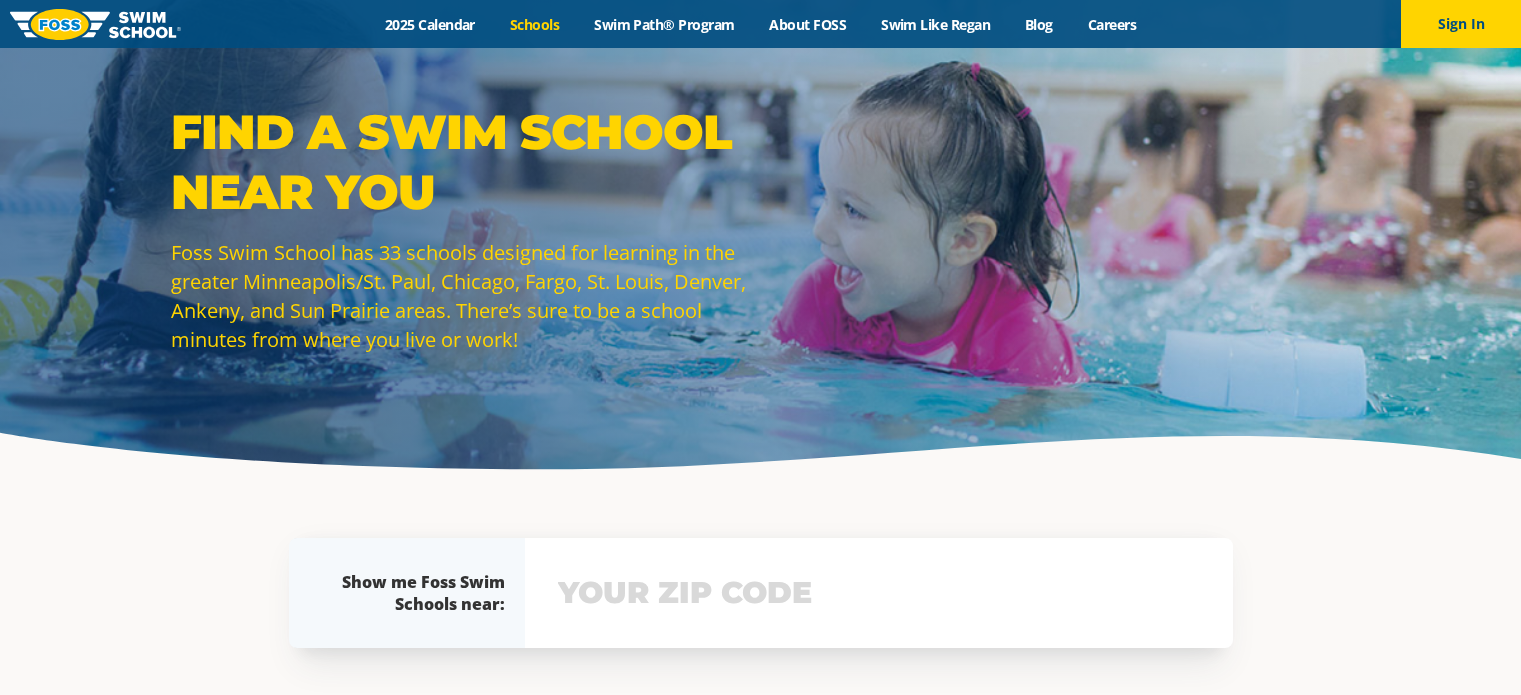 scroll, scrollTop: 0, scrollLeft: 0, axis: both 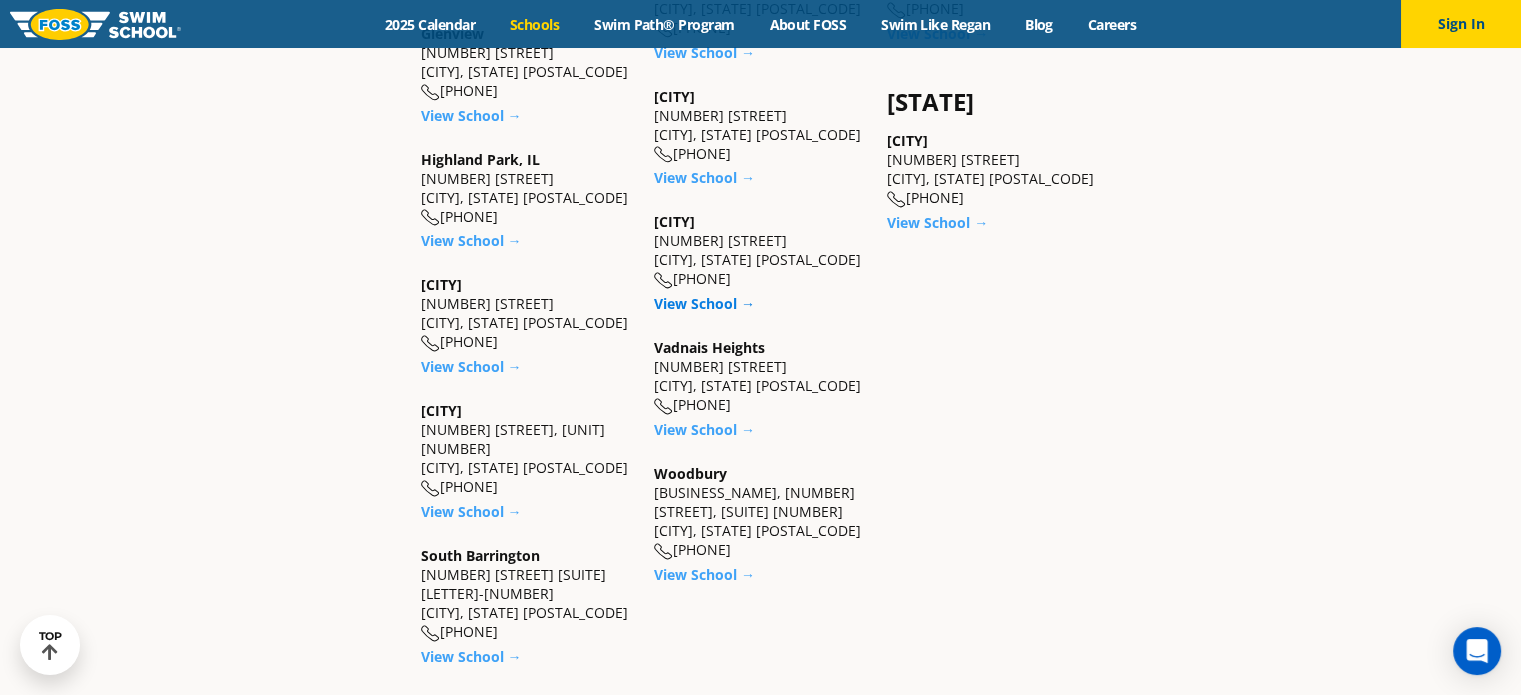 click on "View School →" at bounding box center [704, 303] 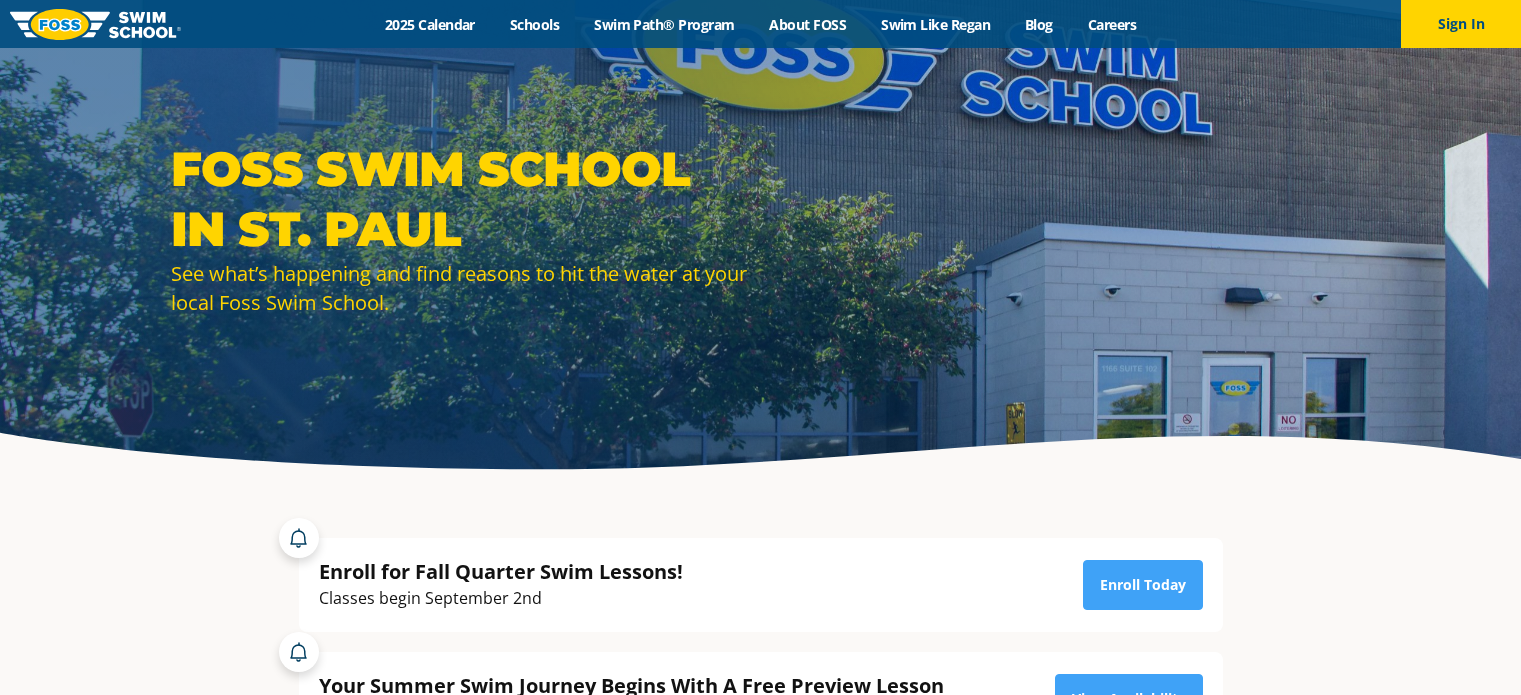 scroll, scrollTop: 0, scrollLeft: 0, axis: both 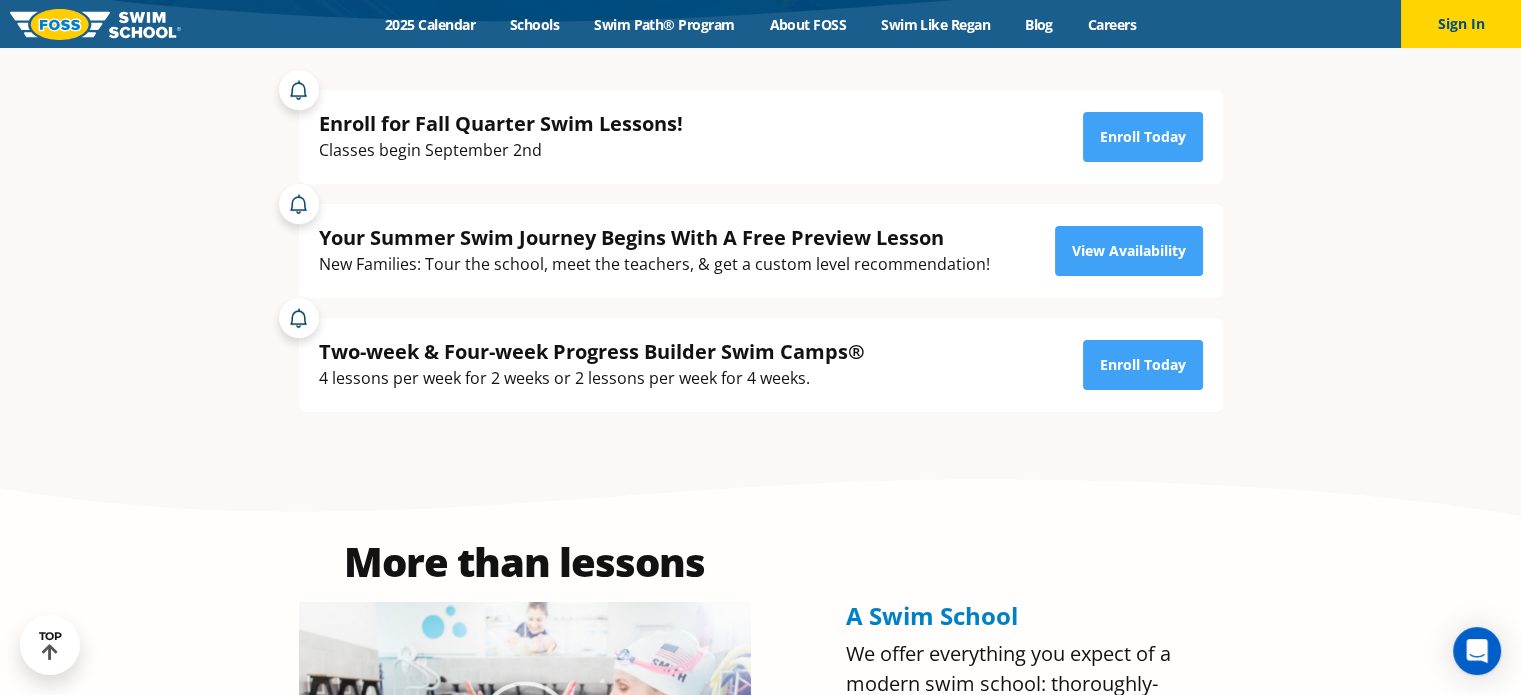 click on "Classes begin September 2nd" at bounding box center [501, 150] 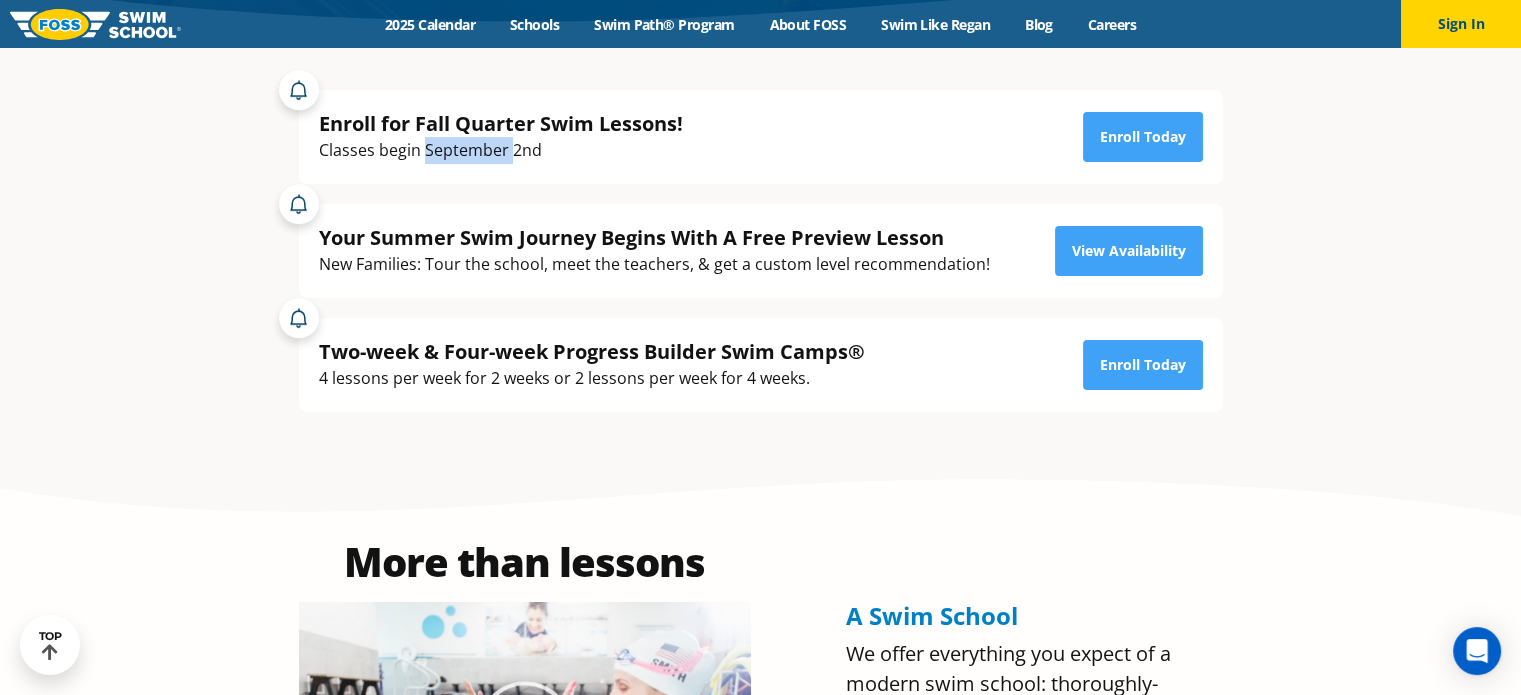 click on "Classes begin September 2nd" at bounding box center [501, 150] 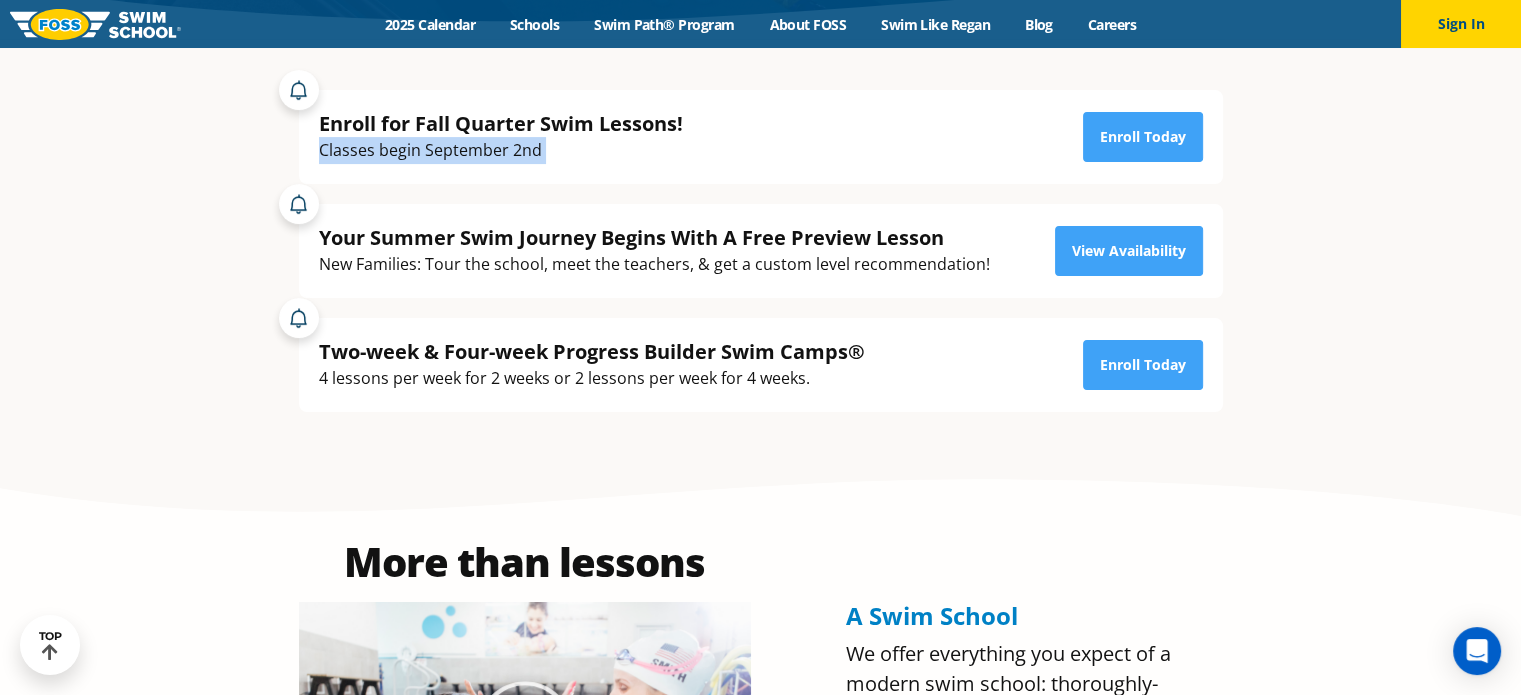 click on "Classes begin September 2nd" at bounding box center (501, 150) 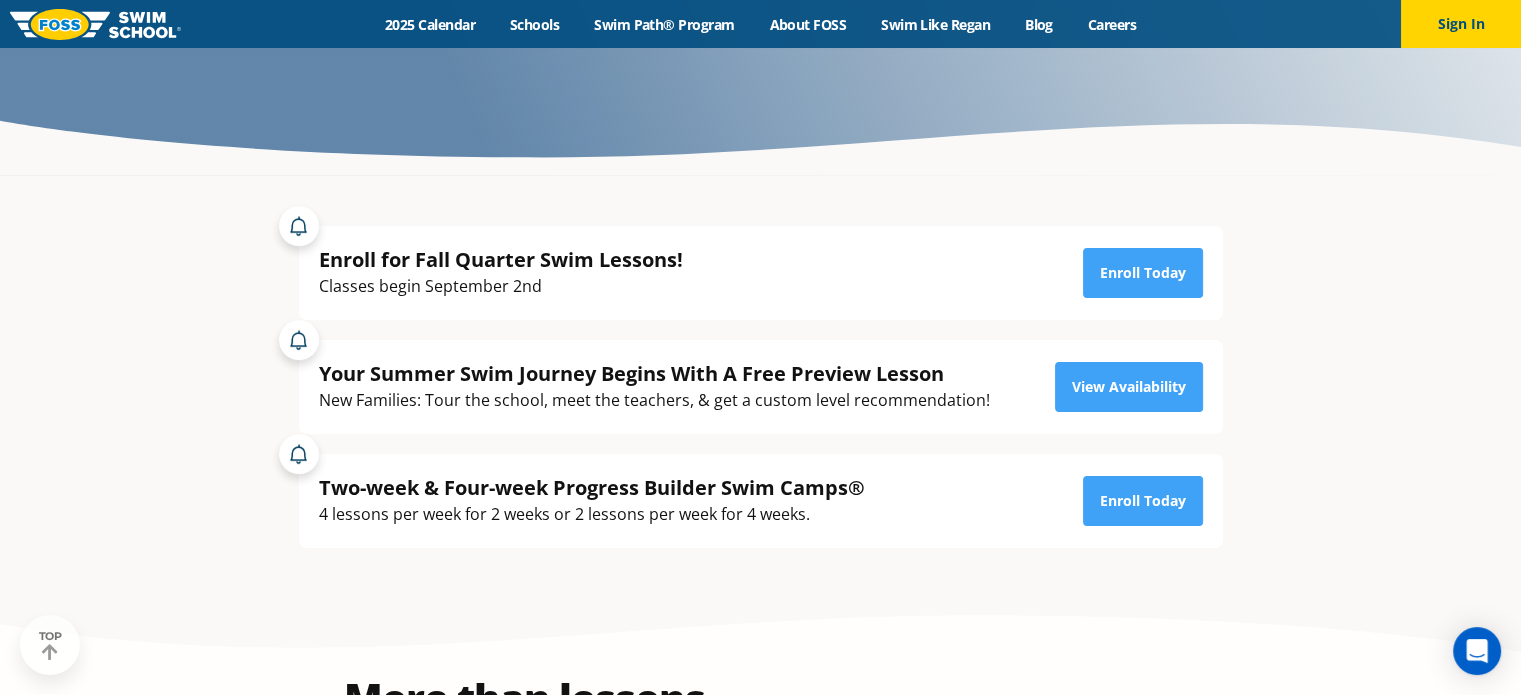 scroll, scrollTop: 312, scrollLeft: 0, axis: vertical 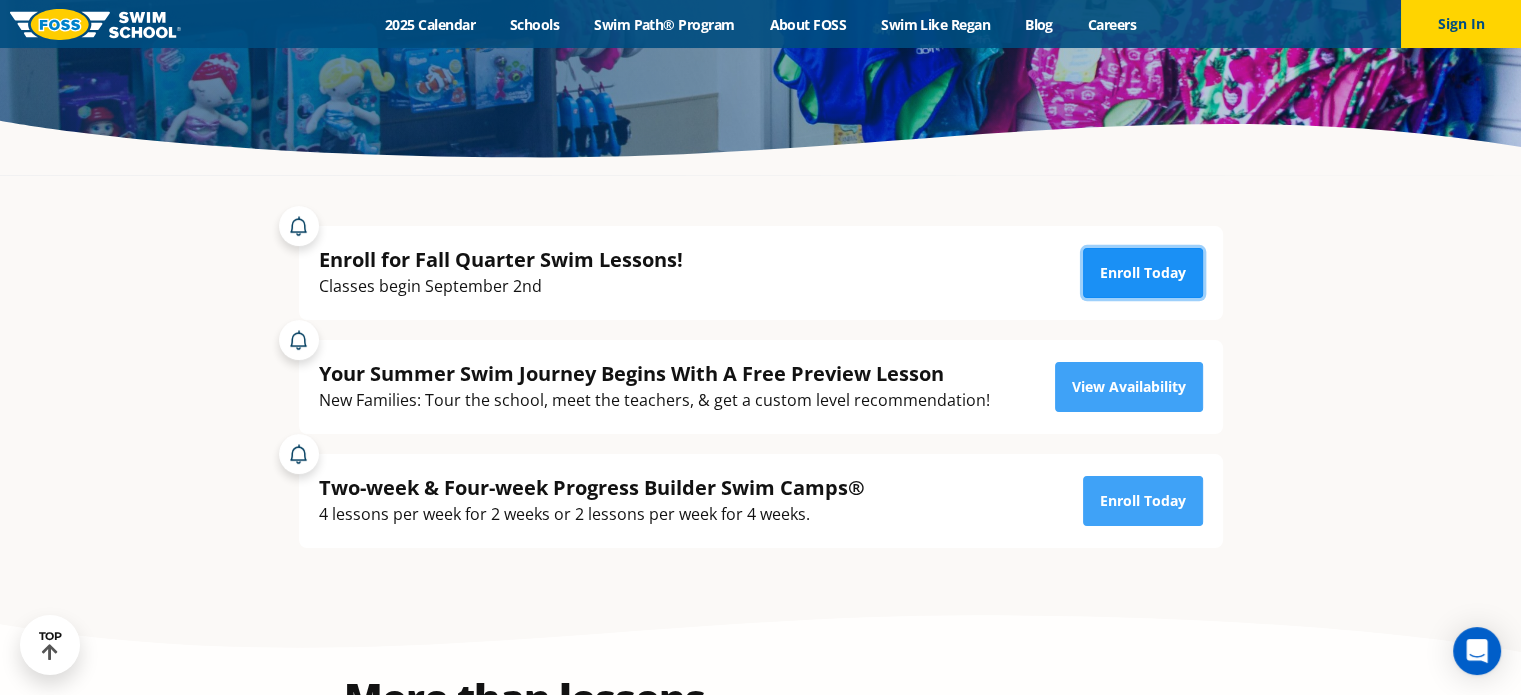 click on "Enroll Today" at bounding box center (1143, 273) 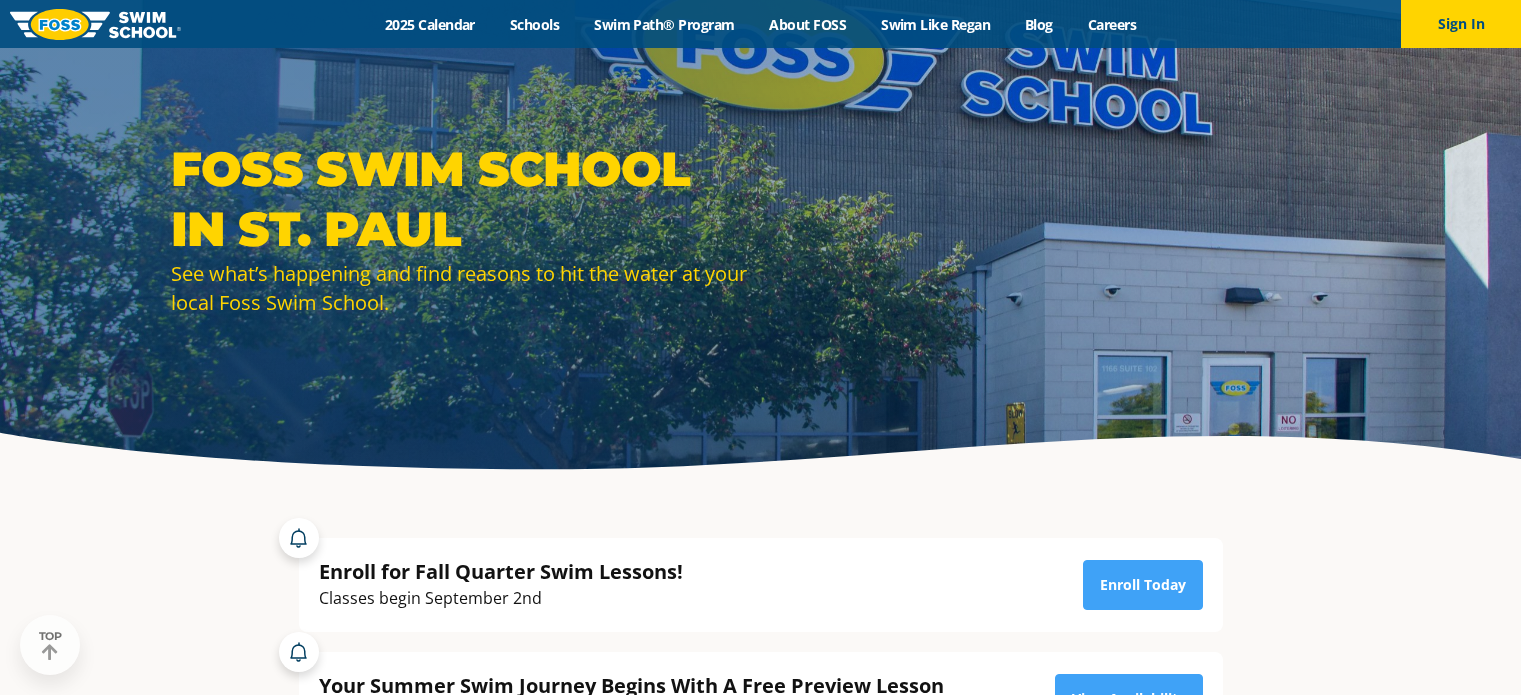 scroll, scrollTop: 0, scrollLeft: 0, axis: both 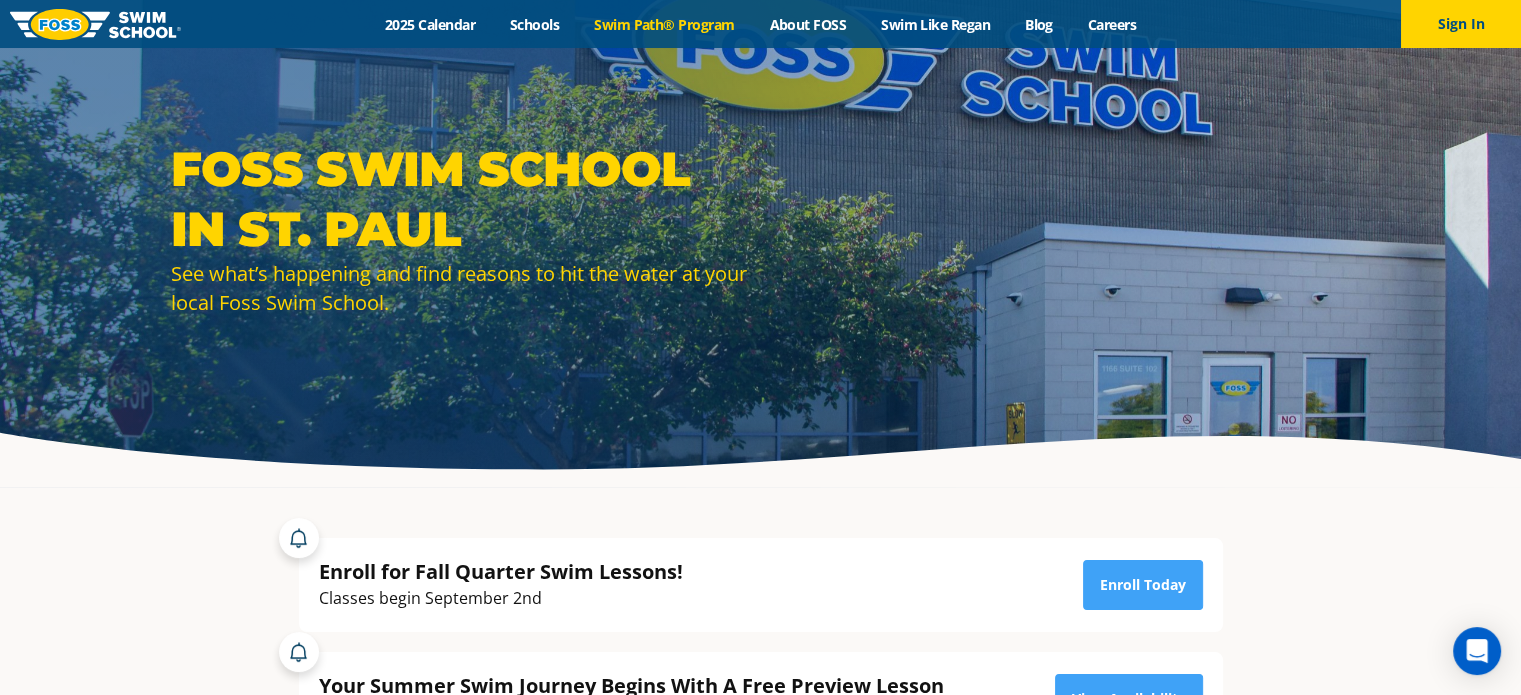 click on "Swim Path® Program" at bounding box center [664, 24] 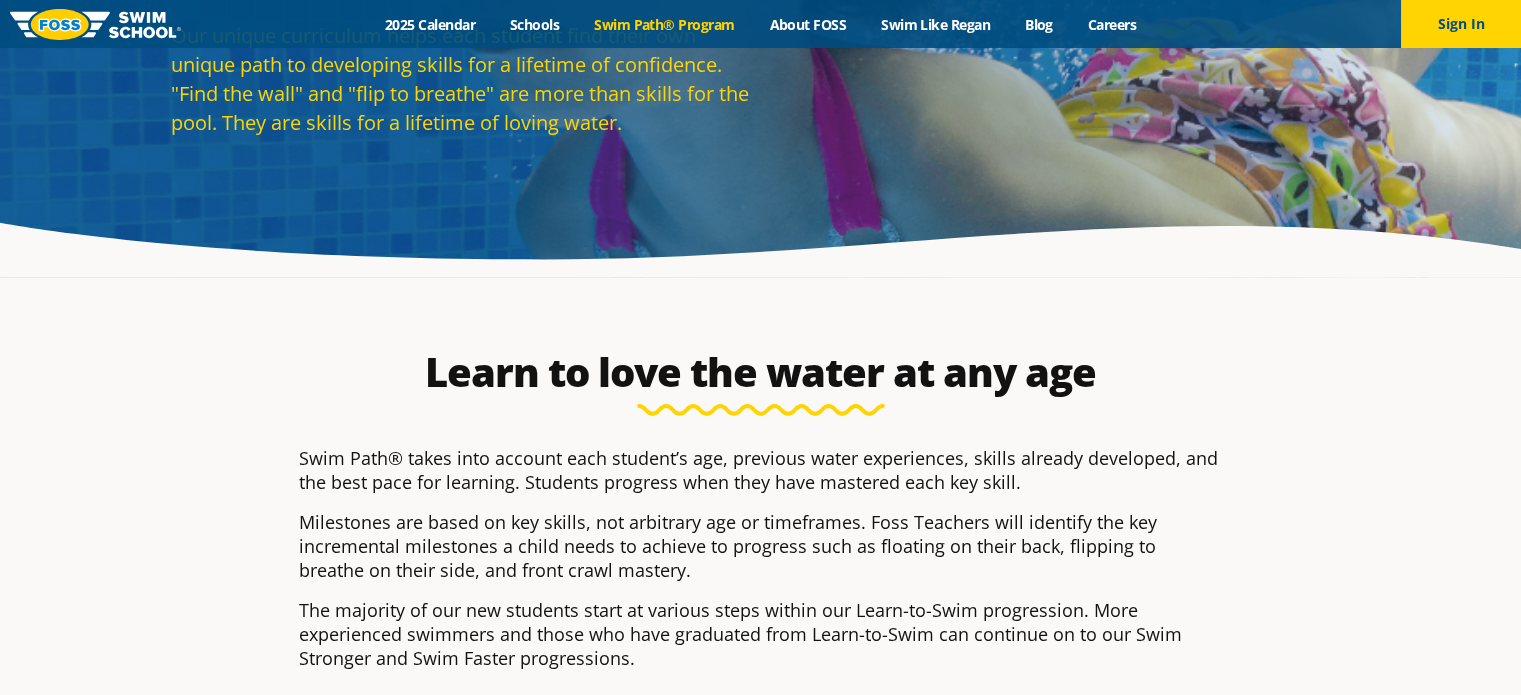 scroll, scrollTop: 0, scrollLeft: 0, axis: both 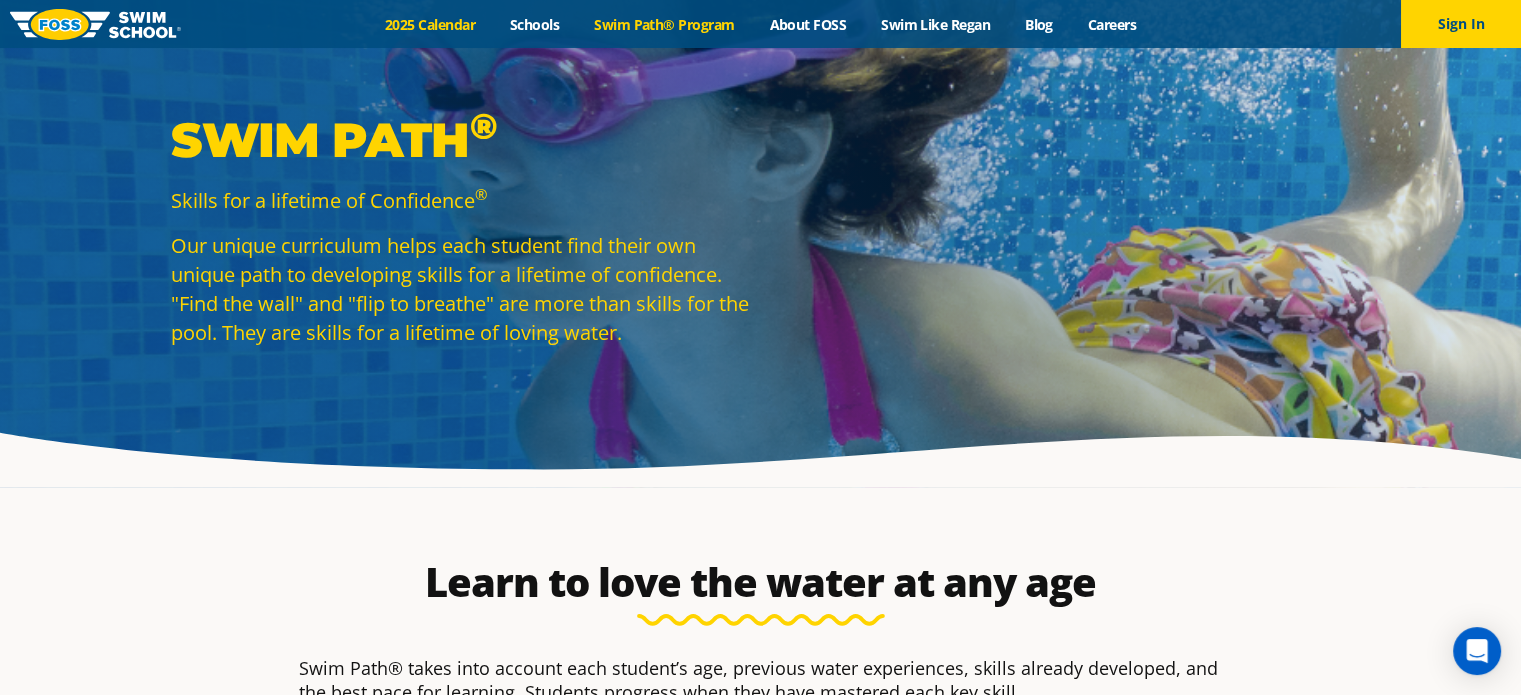 click on "2025 Calendar" at bounding box center (429, 24) 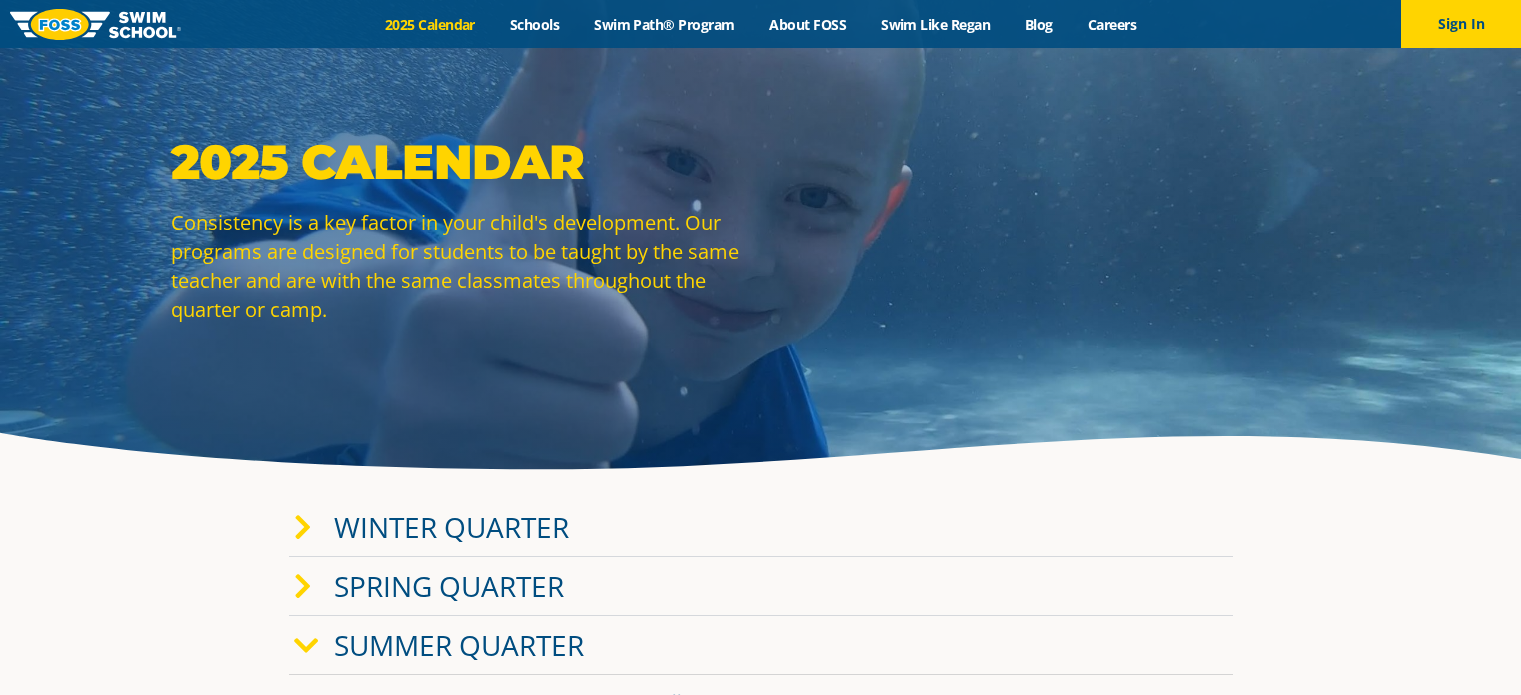scroll, scrollTop: 0, scrollLeft: 0, axis: both 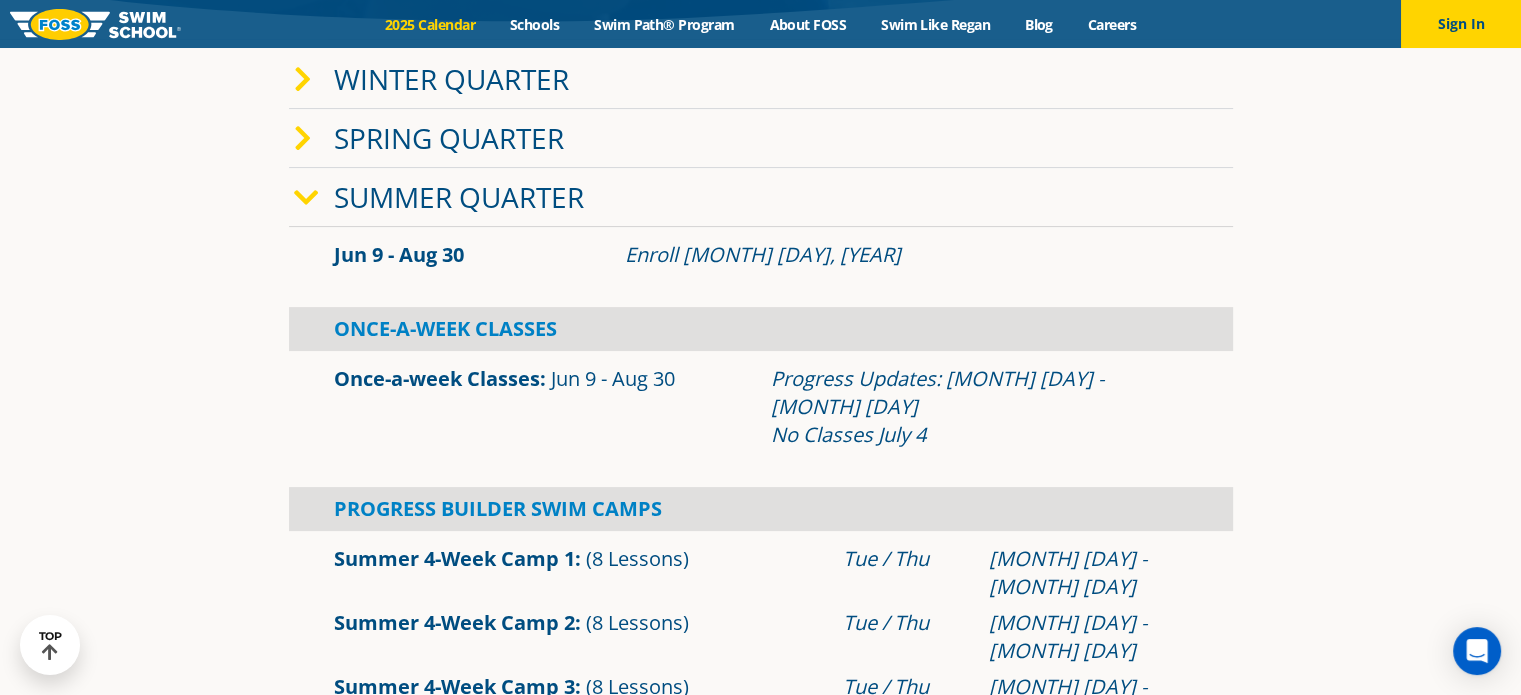 click at bounding box center (306, 198) 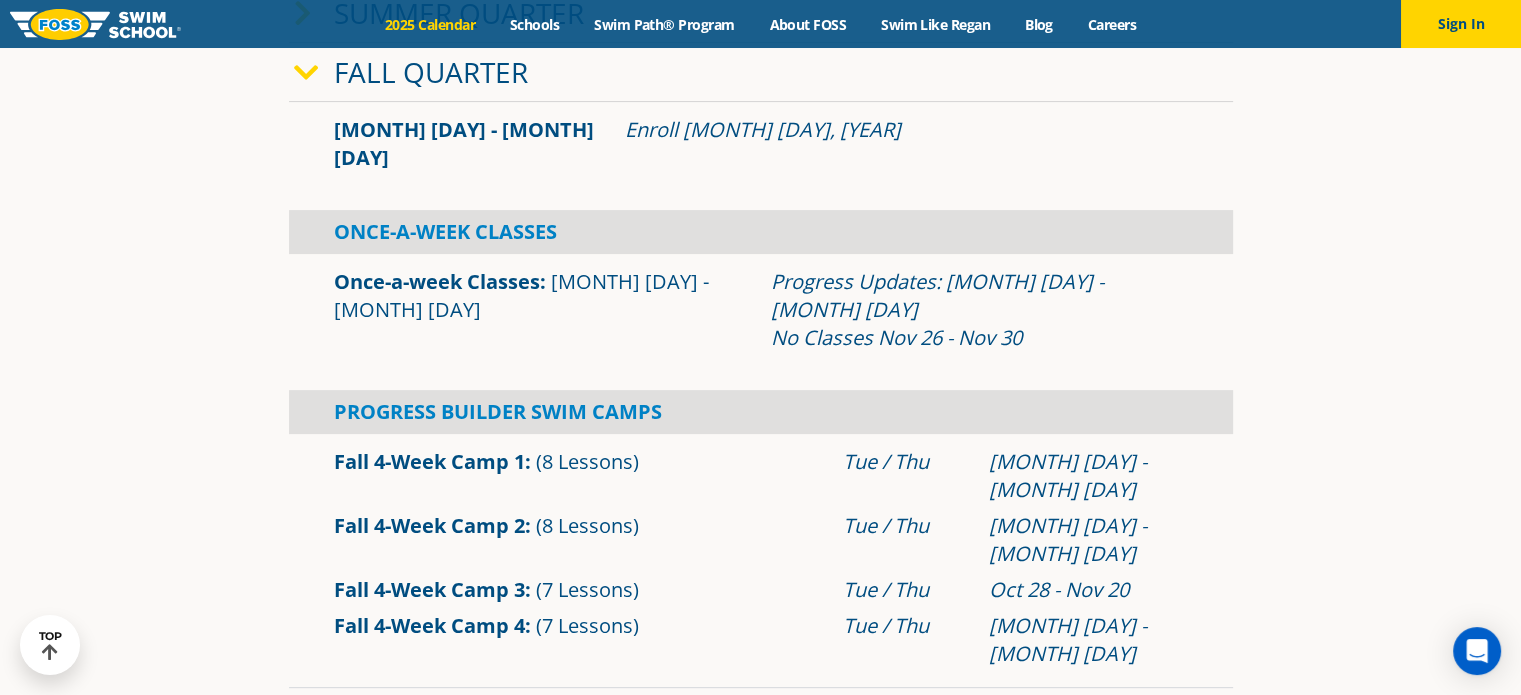 scroll, scrollTop: 632, scrollLeft: 0, axis: vertical 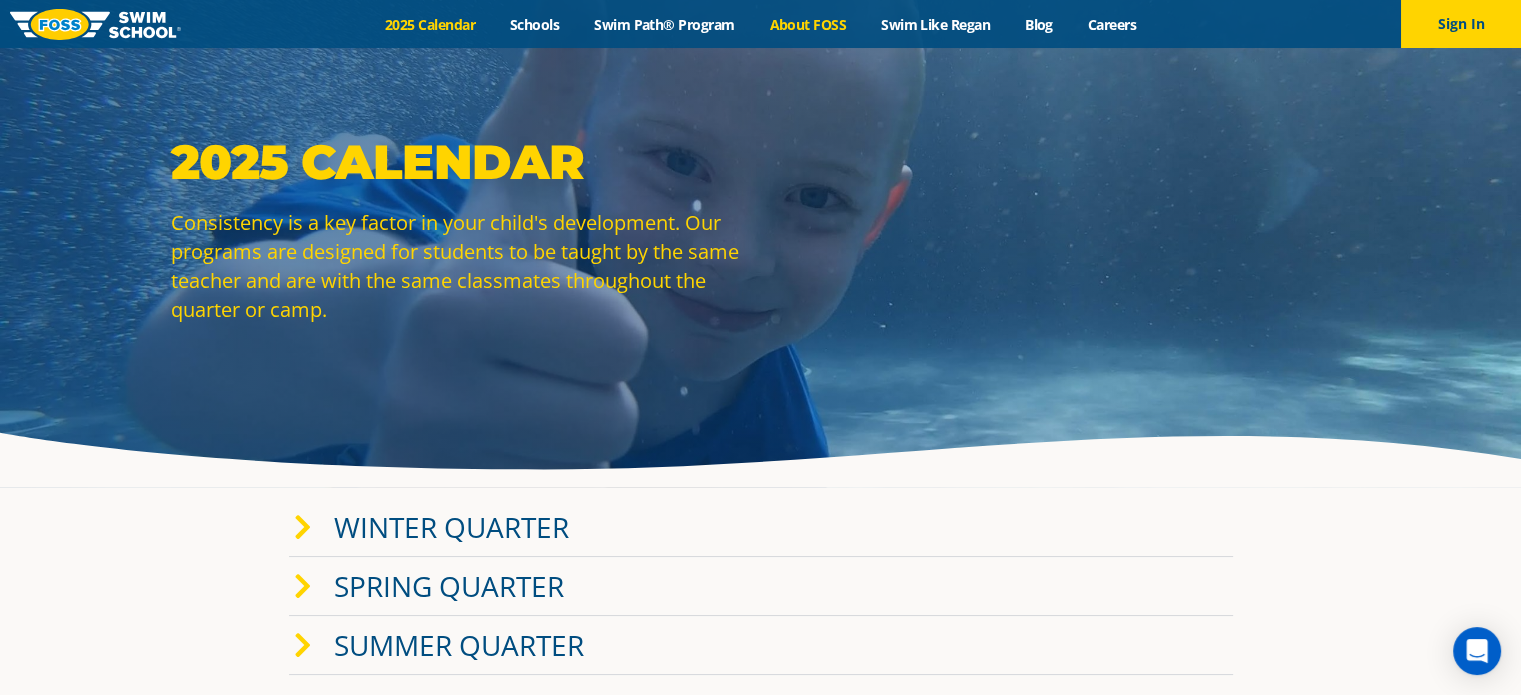 click on "About FOSS" at bounding box center (808, 24) 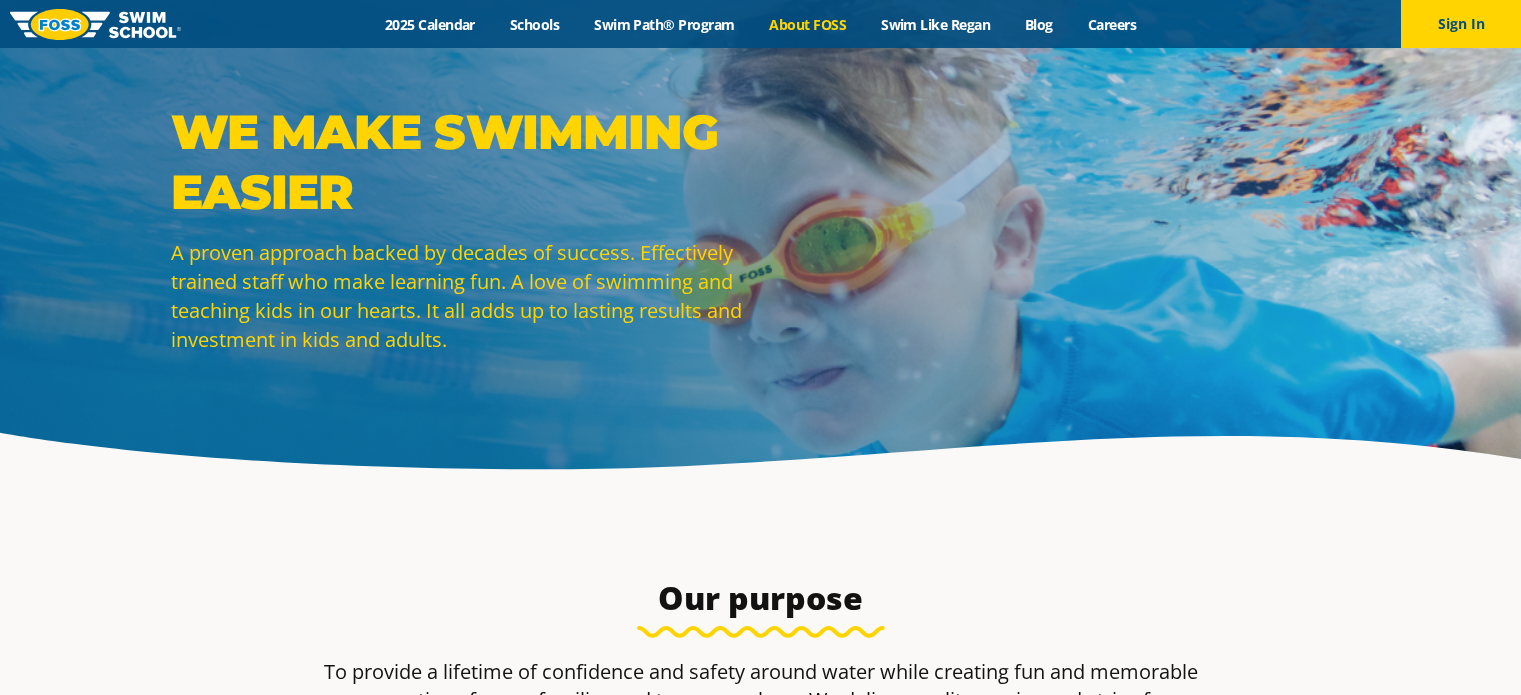 scroll, scrollTop: 0, scrollLeft: 0, axis: both 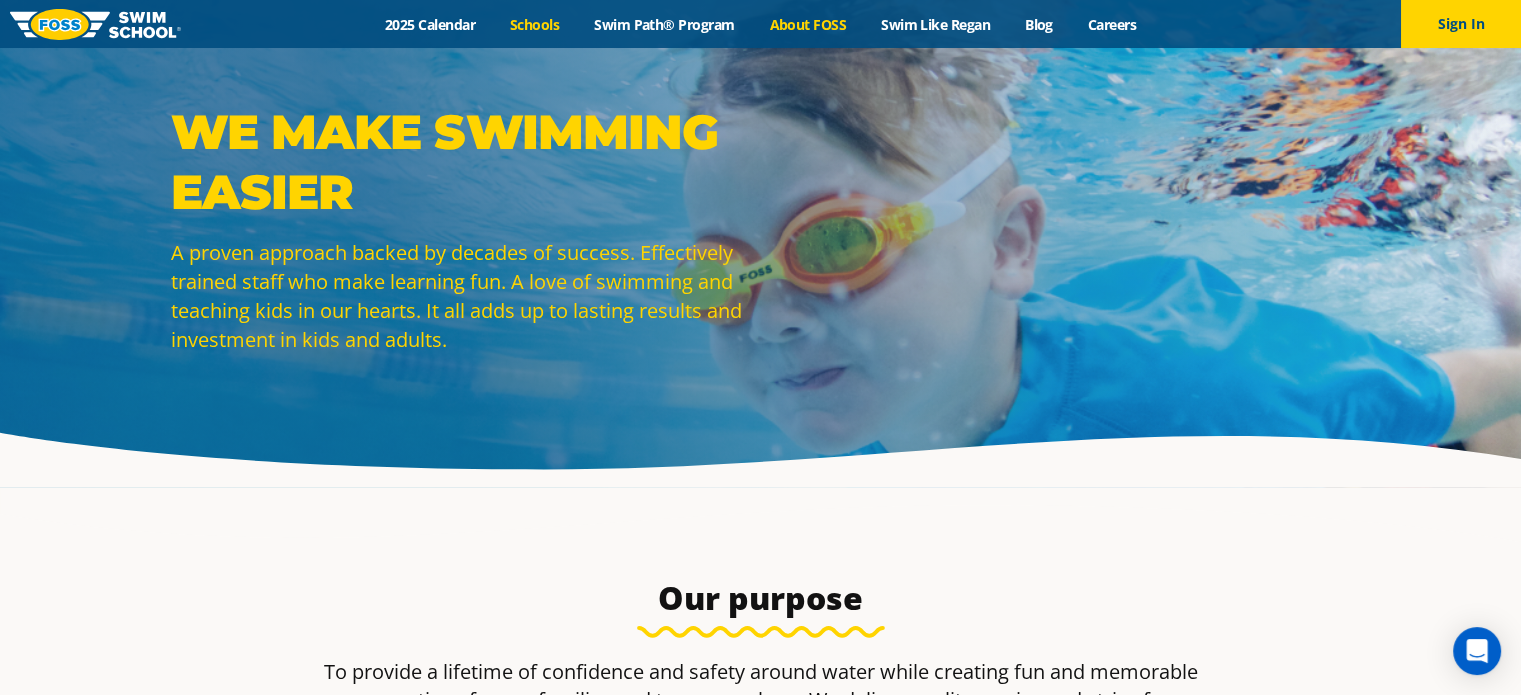click on "Schools" at bounding box center (534, 24) 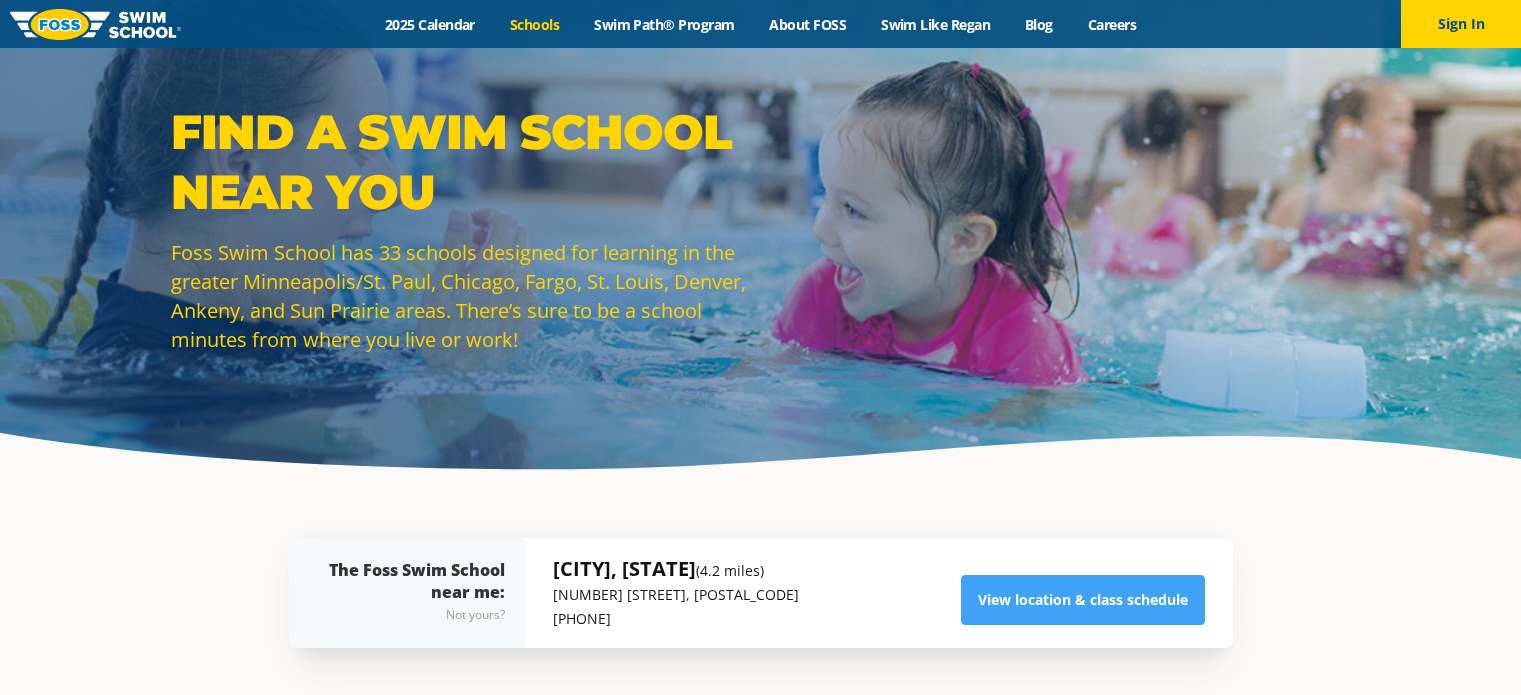 scroll, scrollTop: 0, scrollLeft: 0, axis: both 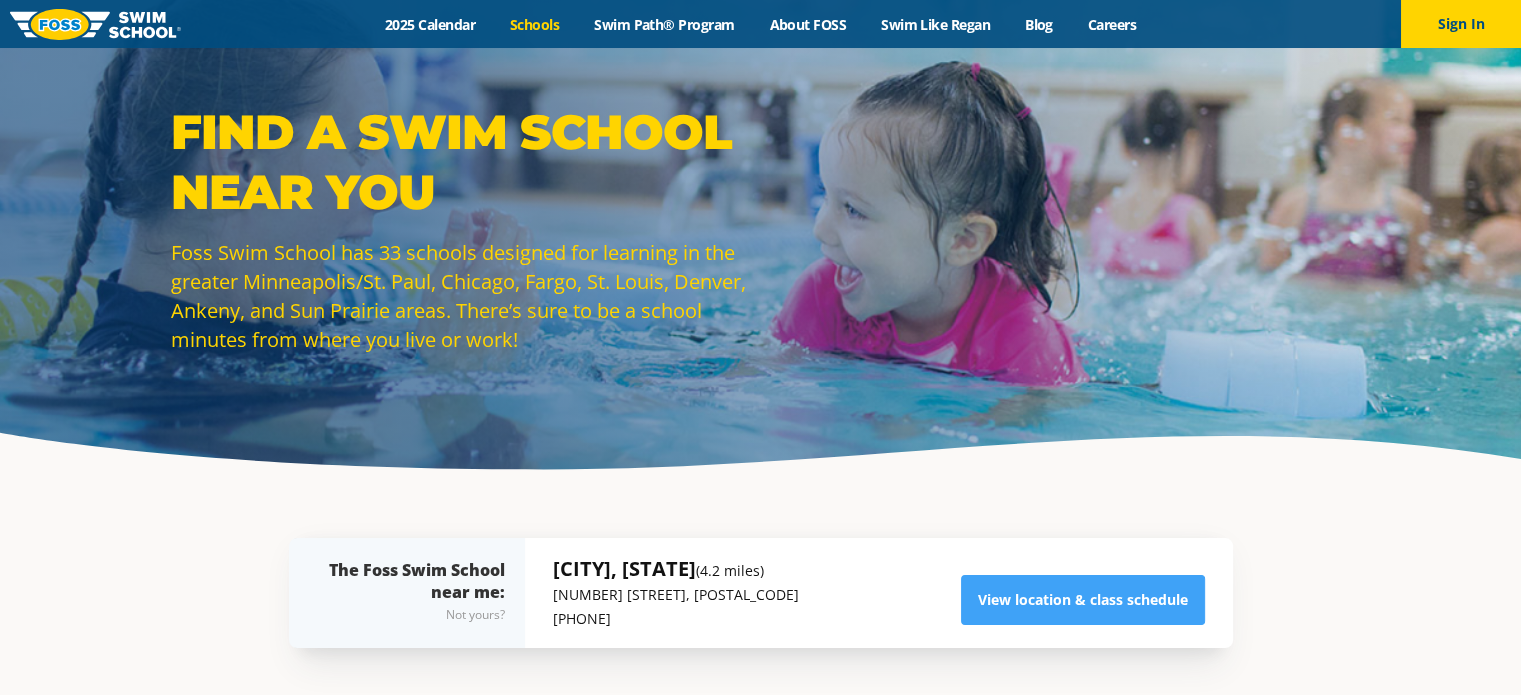 click on "2025 Calendar" at bounding box center (429, 24) 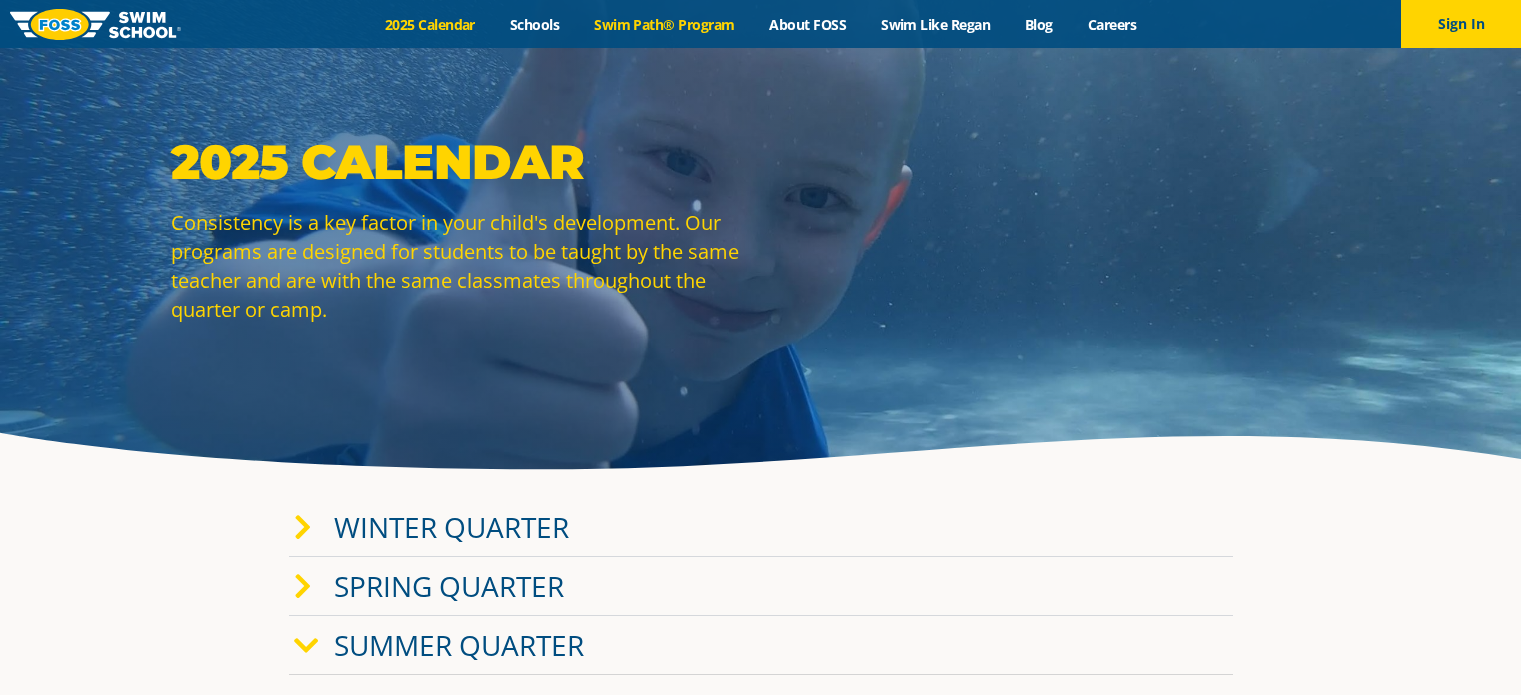 scroll, scrollTop: 0, scrollLeft: 0, axis: both 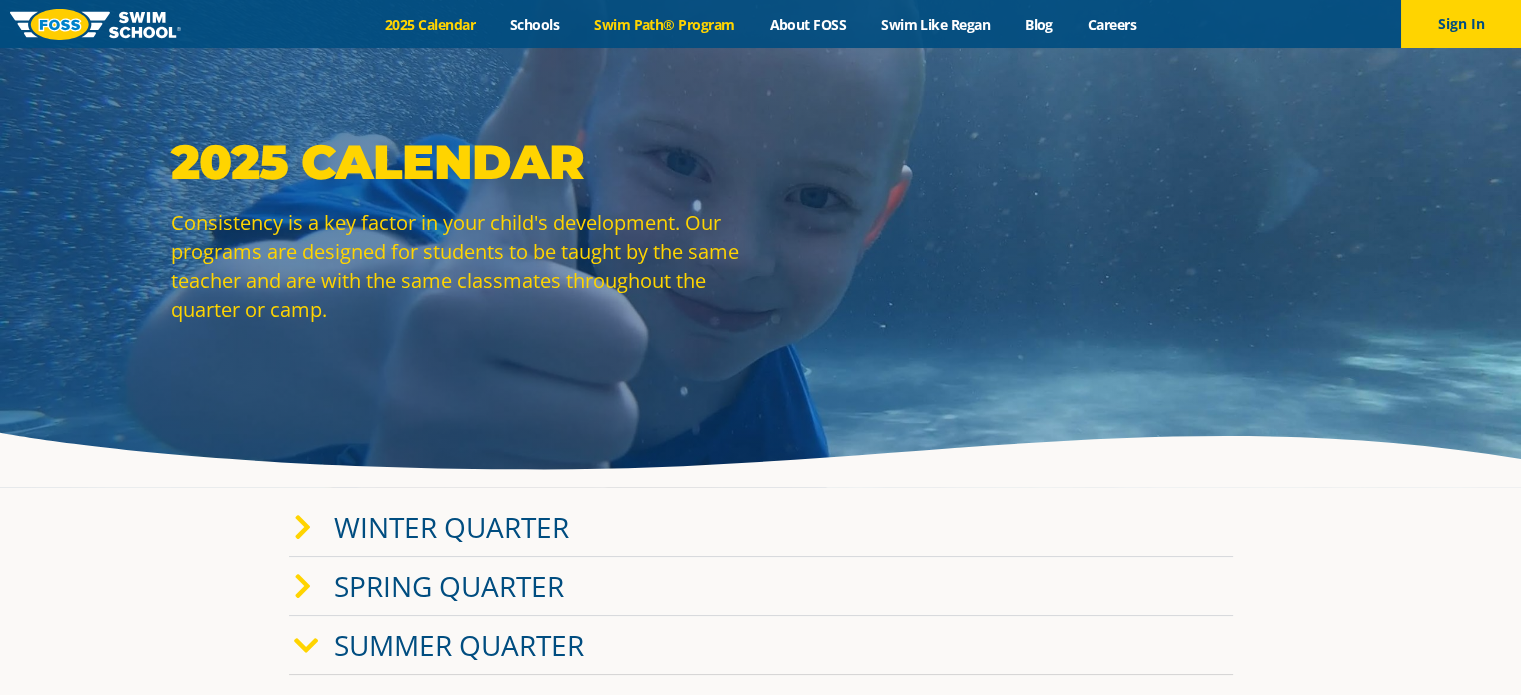 click on "Swim Path® Program" at bounding box center (664, 24) 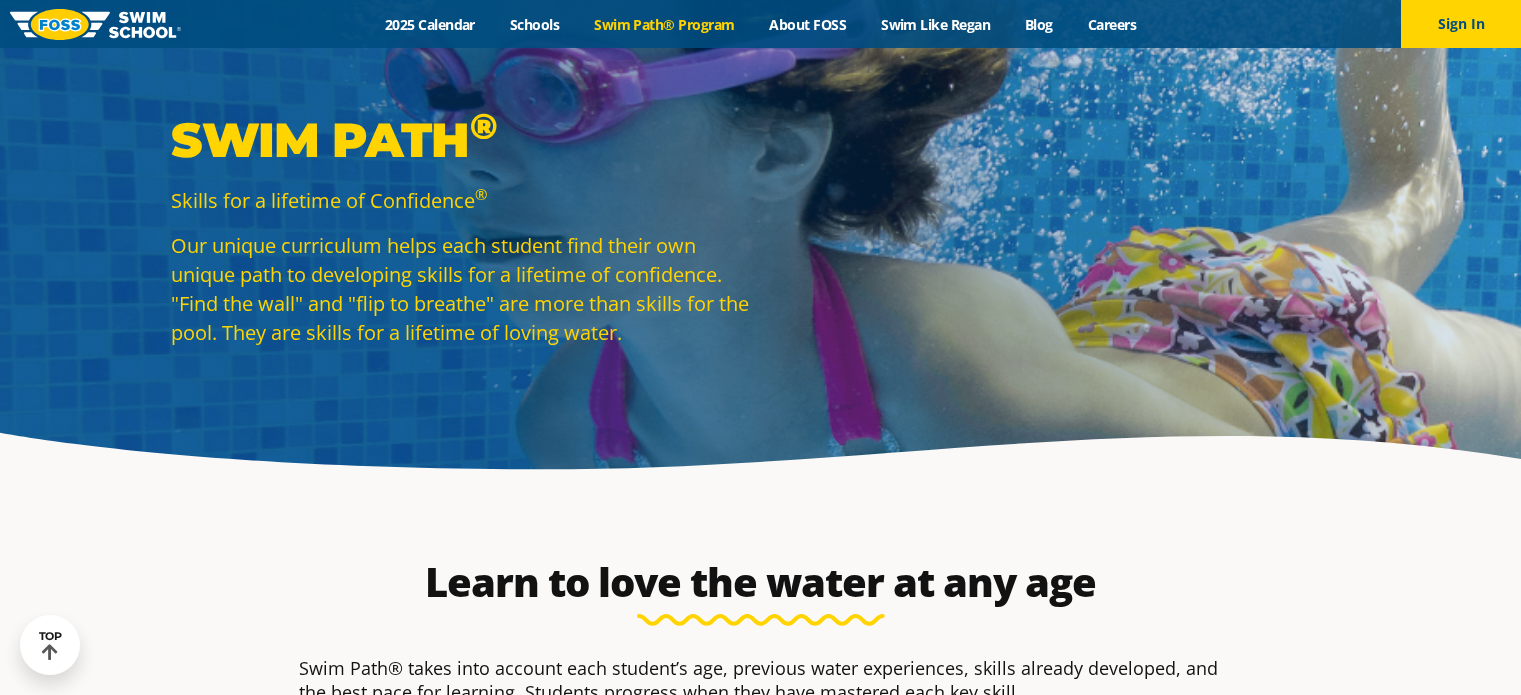scroll, scrollTop: 836, scrollLeft: 0, axis: vertical 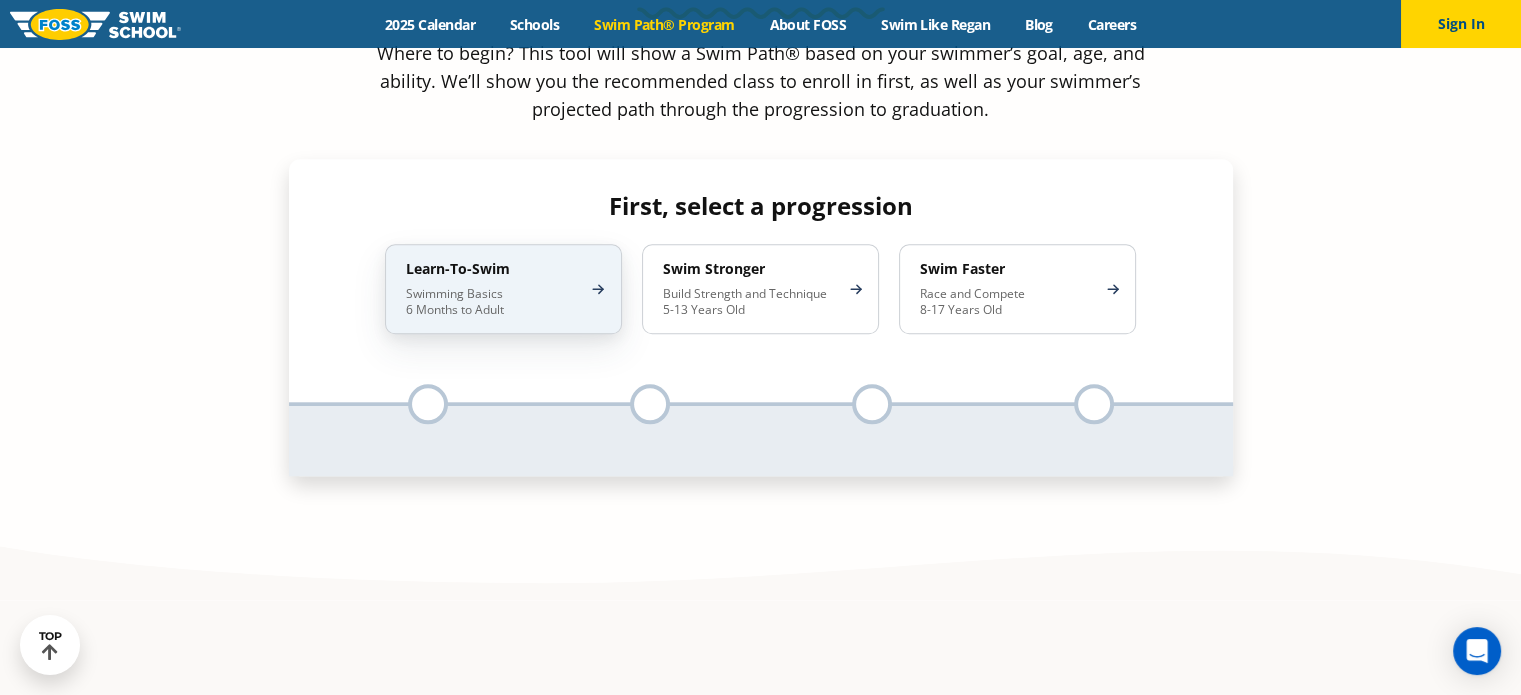 click on "Swimming Basics 6 Months to Adult" at bounding box center [493, 302] 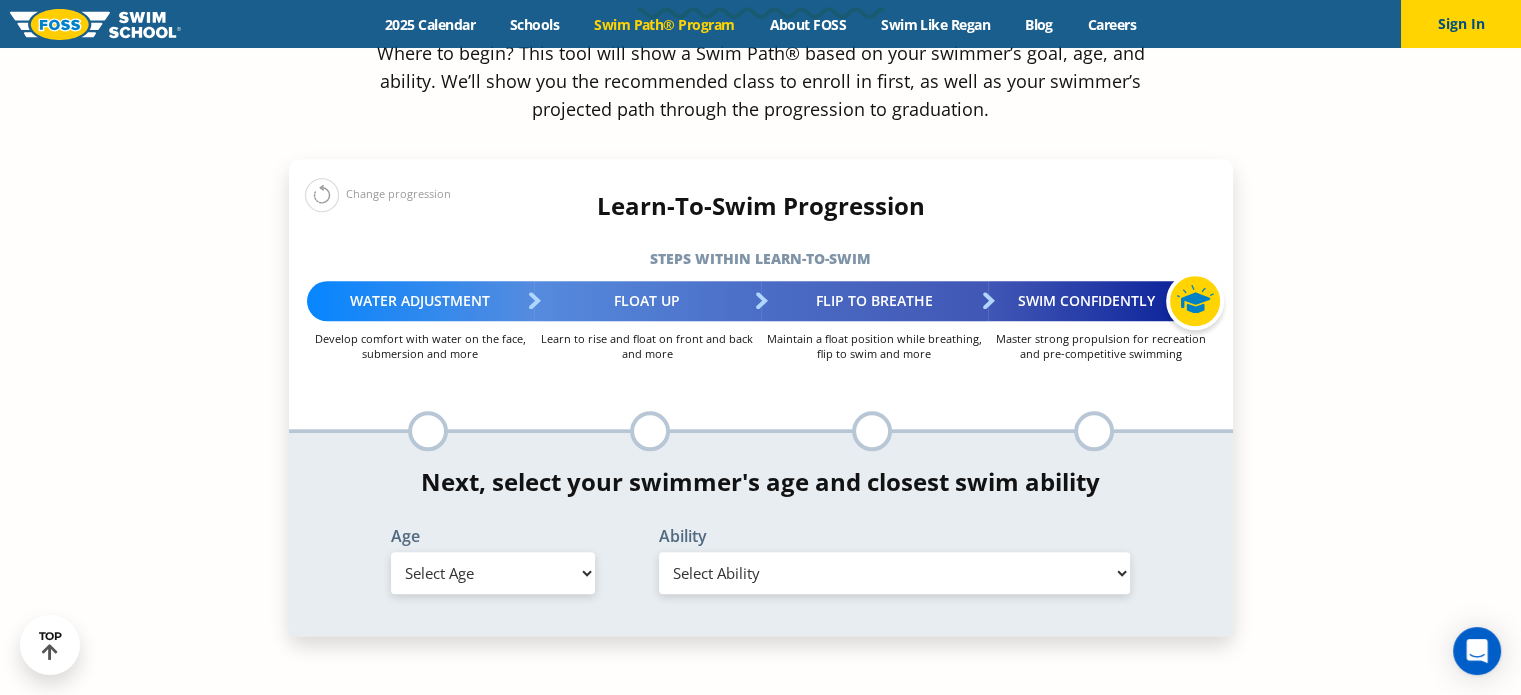 scroll, scrollTop: 1911, scrollLeft: 0, axis: vertical 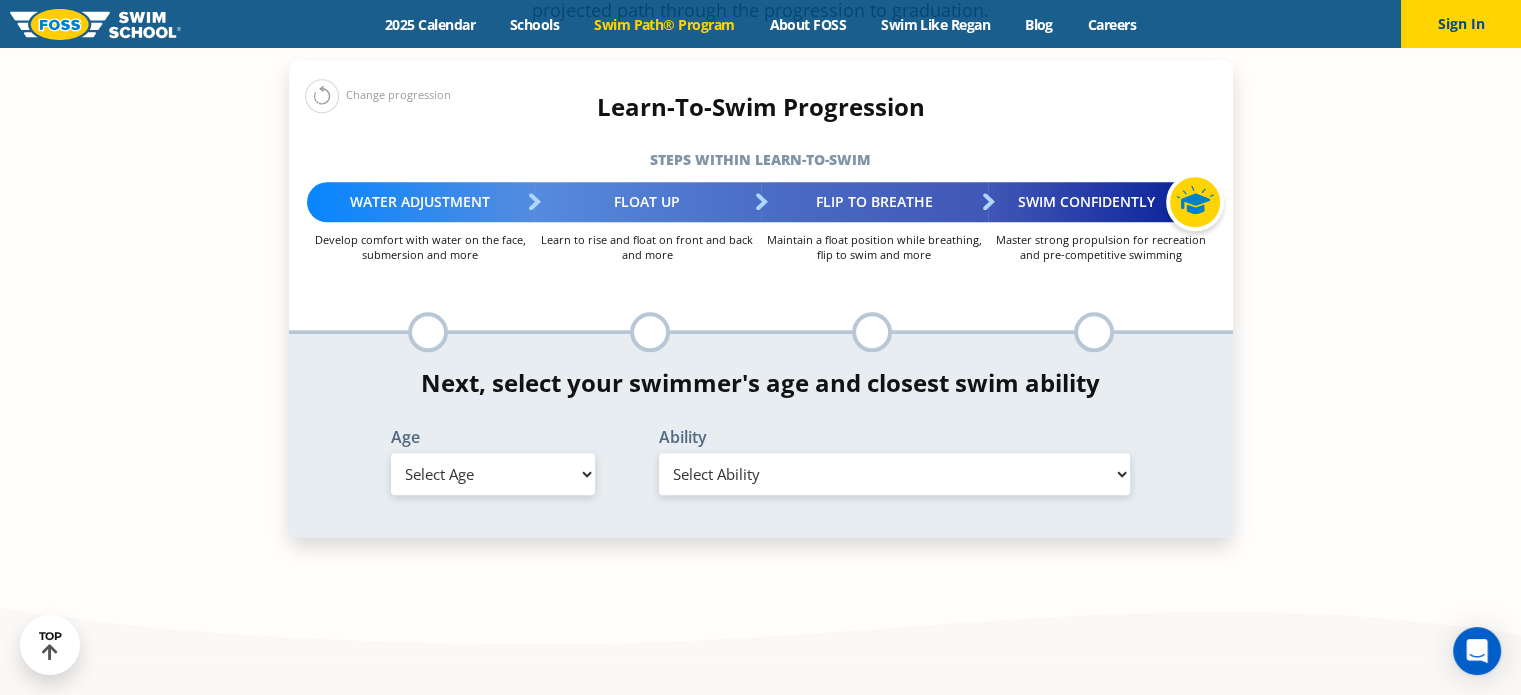 click on "Select Age 6 months - 1 year 1 year 2 years 3 years 4 years 5 years 6 years 7 years 8 years 9 years 10 years  11 years  12 years  13 years  14 years  15 years  16 years  17 years  Adult (18 years +)" at bounding box center [493, 474] 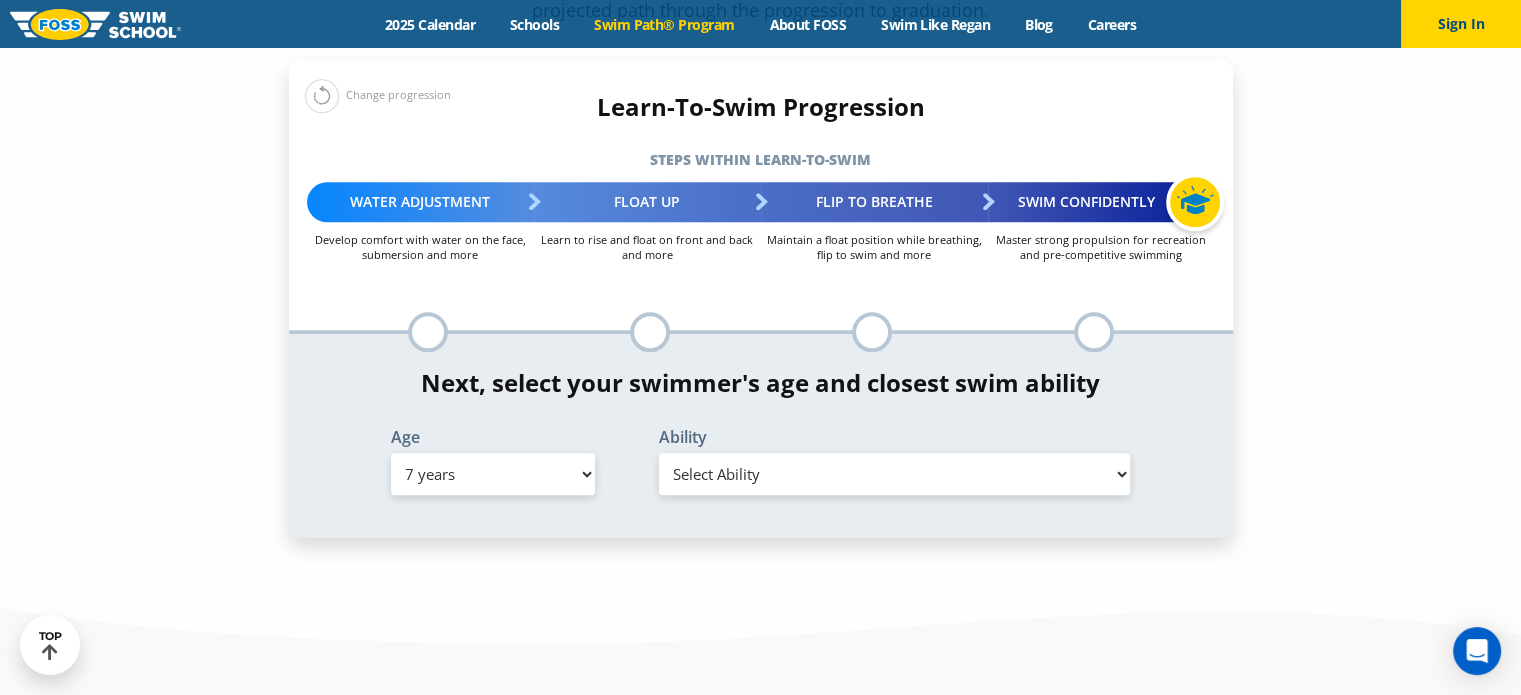click on "Select Age 6 months - 1 year 1 year 2 years 3 years 4 years 5 years 6 years 7 years 8 years 9 years 10 years  11 years  12 years  13 years  14 years  15 years  16 years  17 years  Adult (18 years +)" at bounding box center [493, 474] 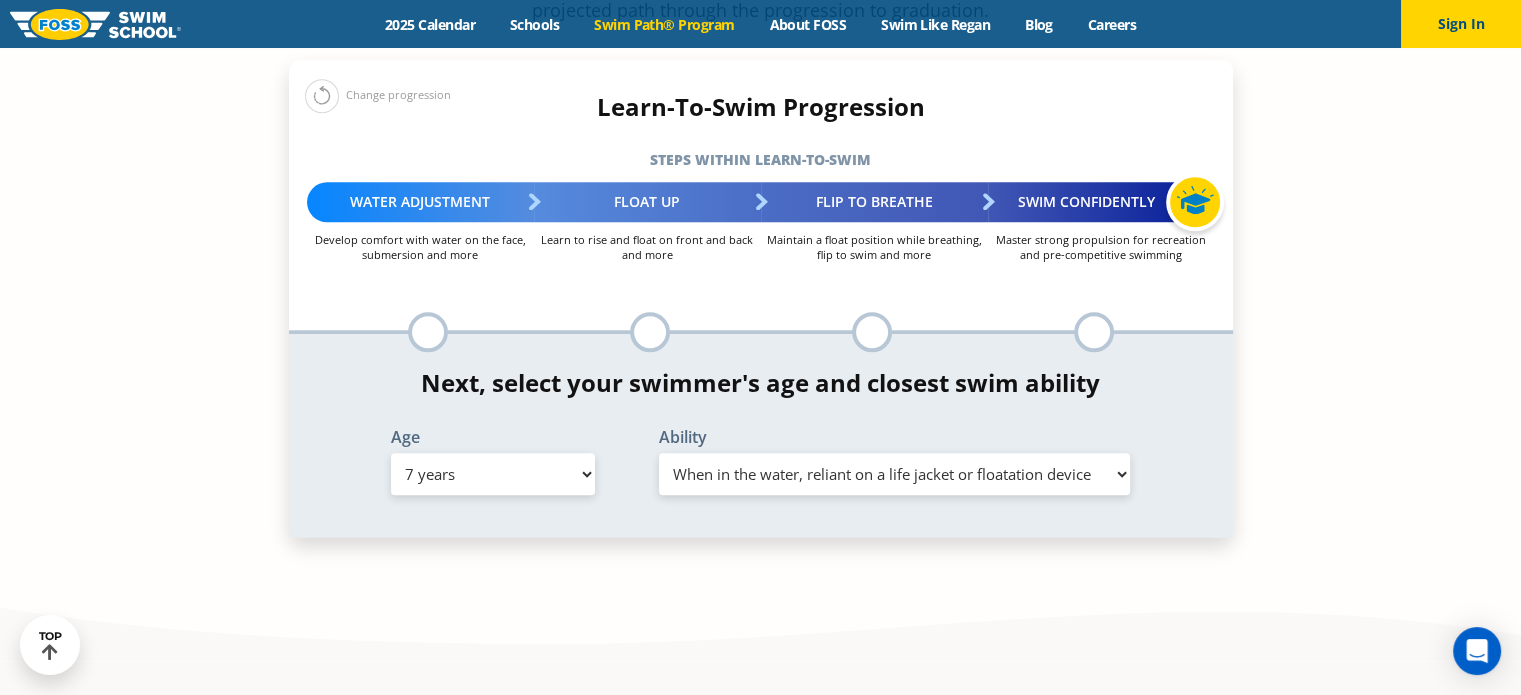 click on "Select Ability First in-water experience When in the water, reliant on a life jacket or floatation device Uncomfortable putting face in the water AND/OR getting water on ears while floating on back Swims front crawl and backstroke for 25 ft with a flip from stomach to back to breathe Able to swim front crawl 40 ft, backstroke 40 ft AND breaststroke 15 ft Able to swim each stroke - front crawl and backstroke 60 ft. AND breaststroke and butterfly at least 30 ft.  Swims each stroke - front crawl and backstroke 75 ft AND breaststroke, butterfly 60 ft  Know turns and finishes, 200 yard medley of all strokes and 300 yard front crawl with no breaks. Unsure/or my swimmer does not fit within any of these" at bounding box center [895, 474] 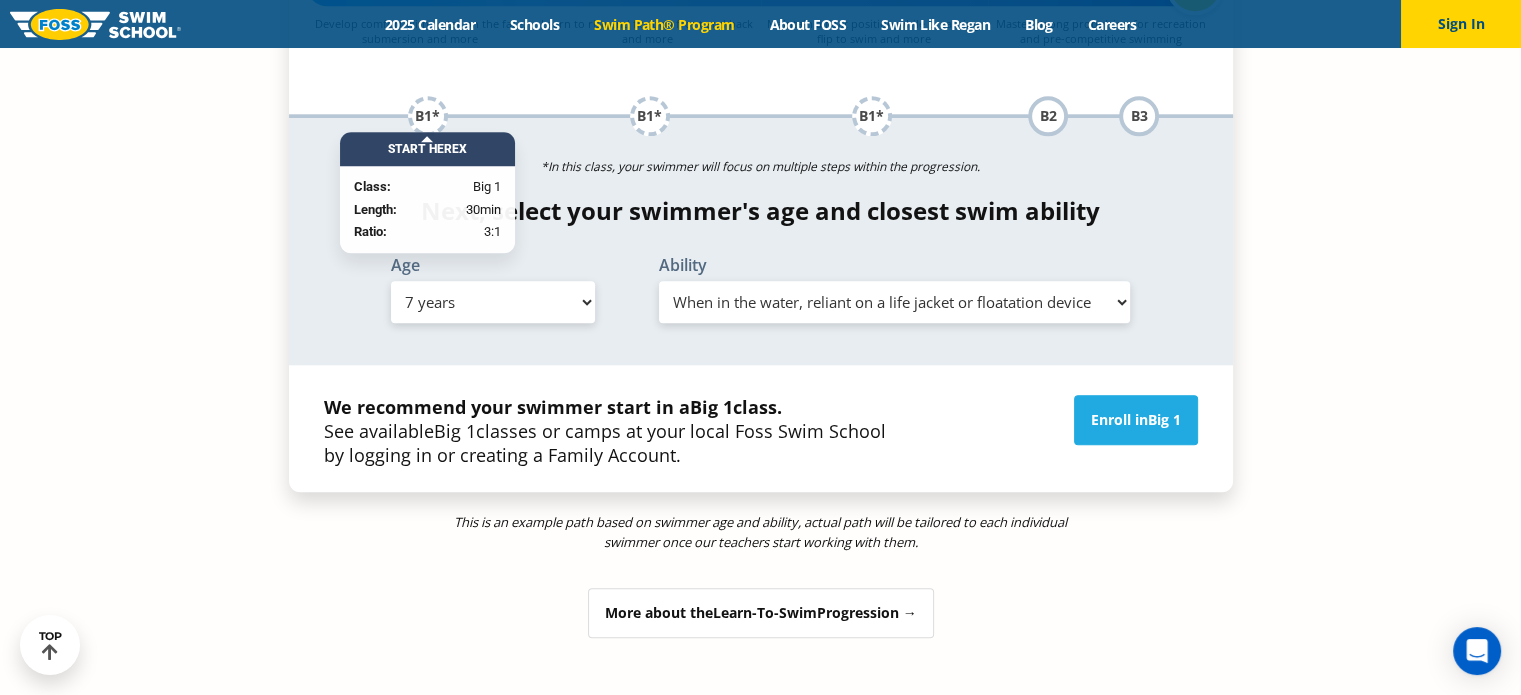 scroll, scrollTop: 2132, scrollLeft: 0, axis: vertical 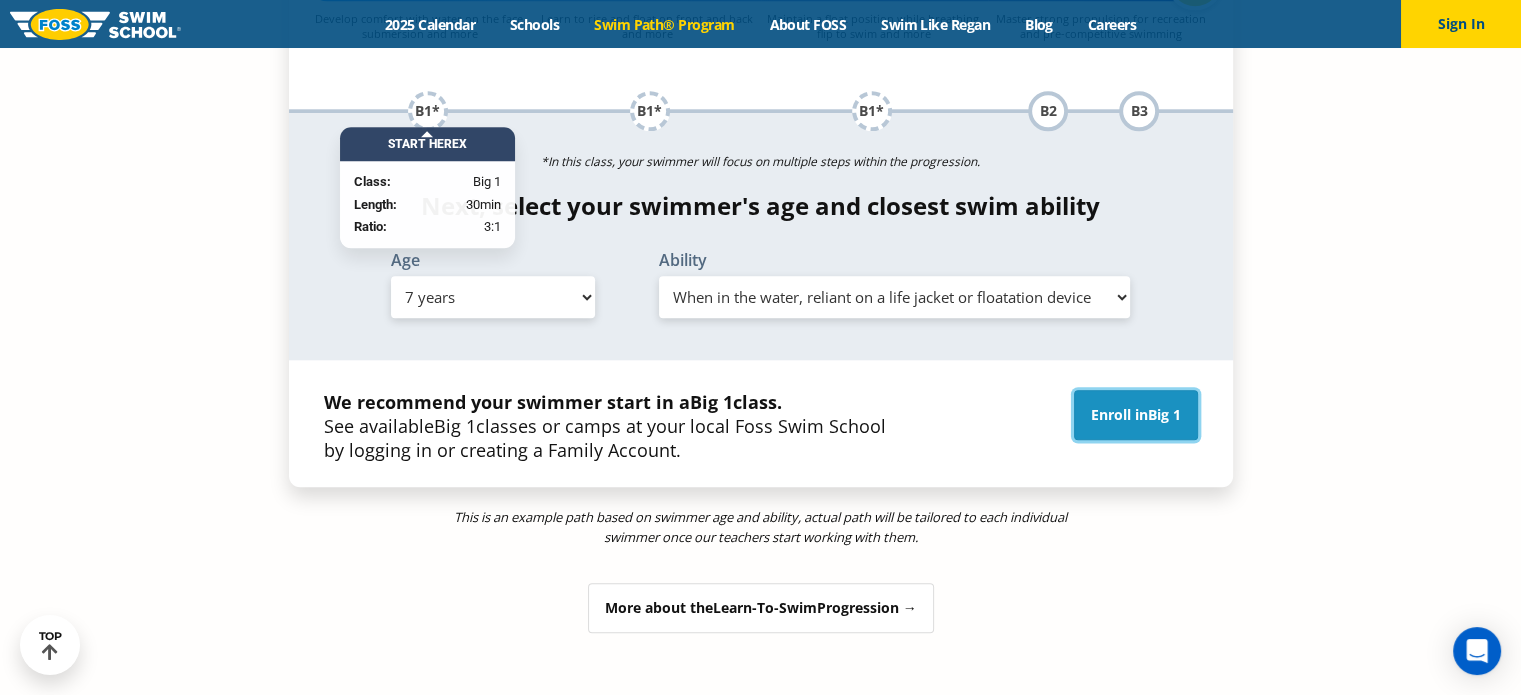 click on "Enroll in  Big 1" at bounding box center (1136, 415) 